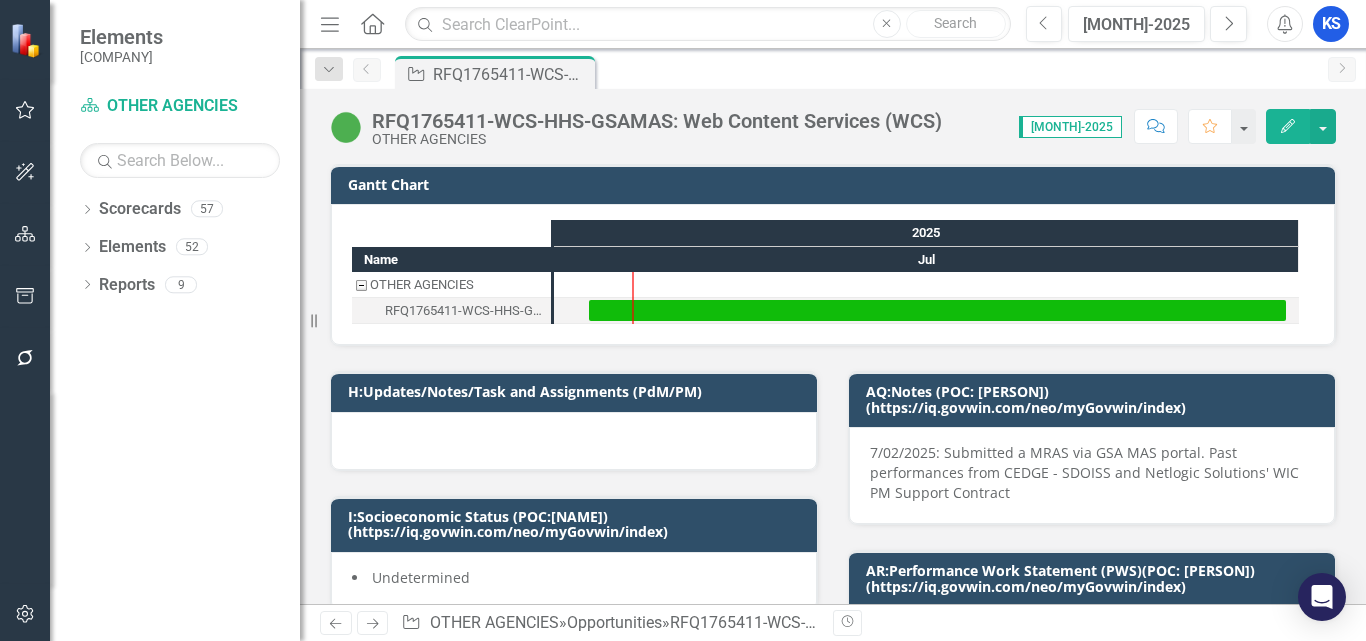 scroll, scrollTop: 0, scrollLeft: 0, axis: both 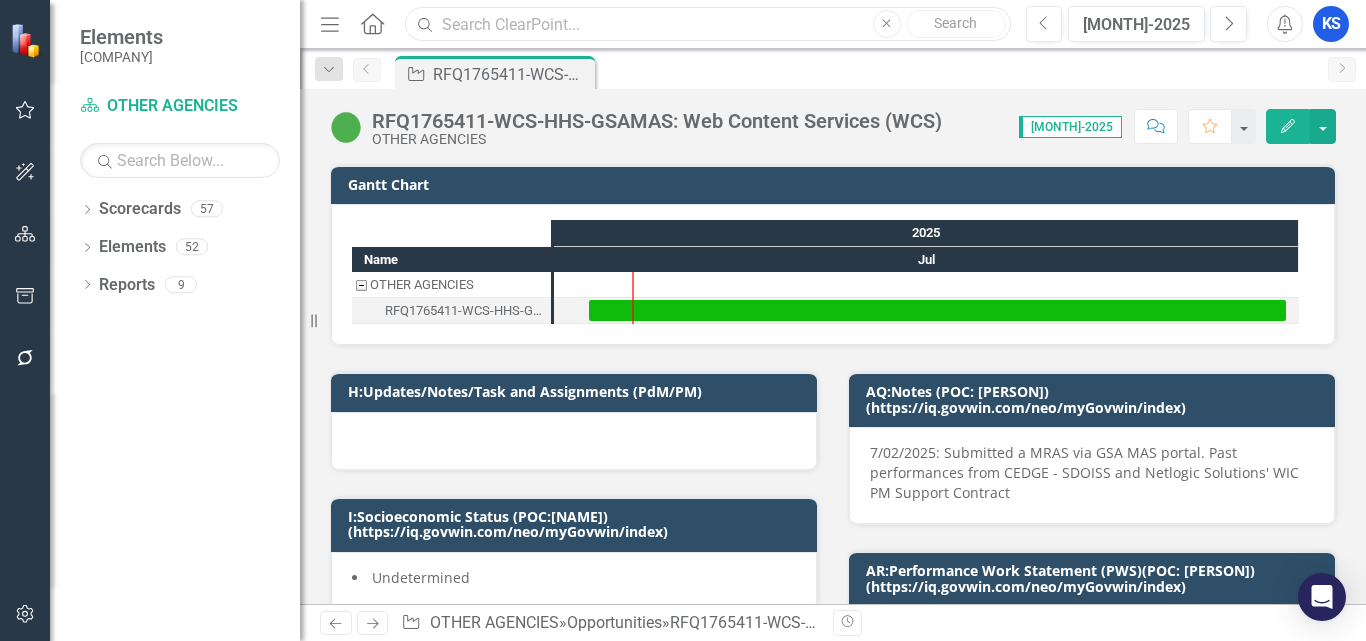 click at bounding box center (707, 24) 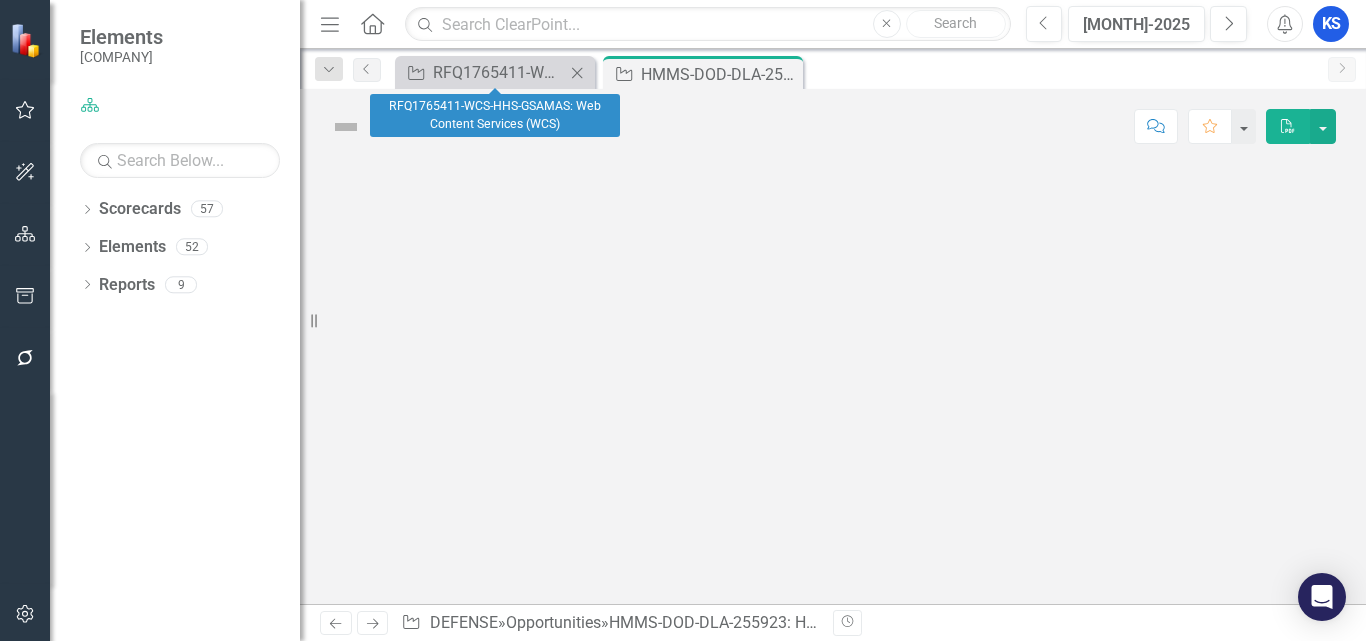 click on "Close" at bounding box center [577, 73] 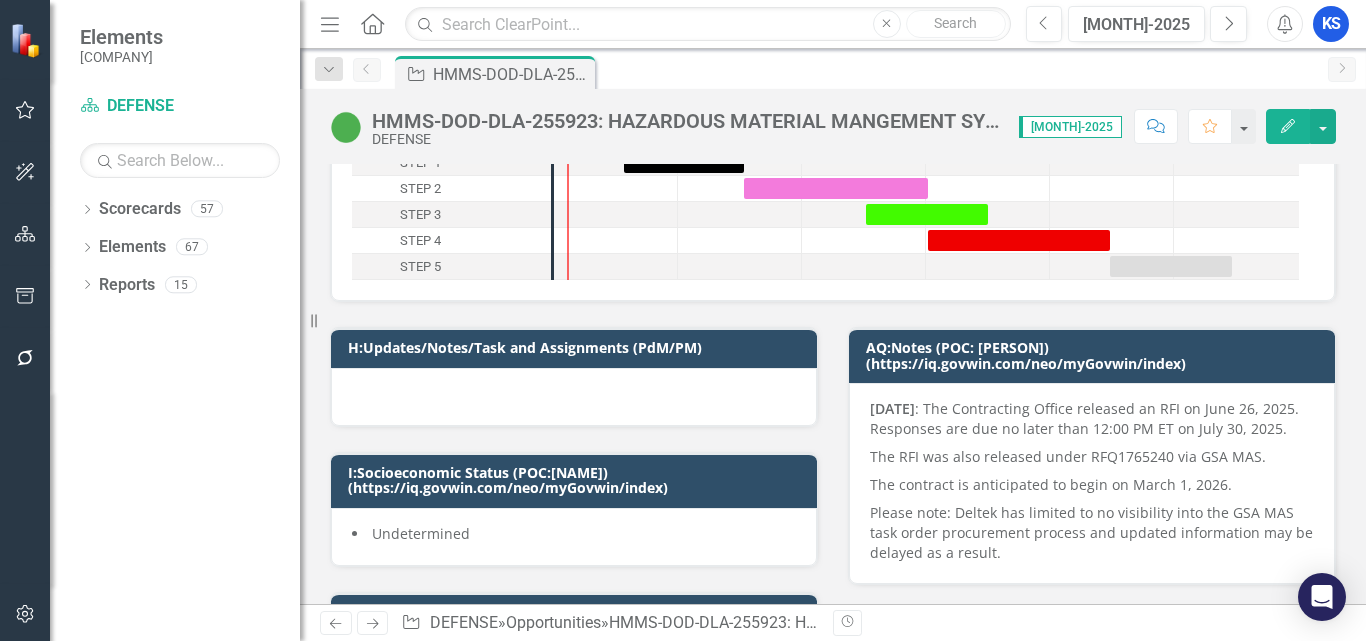 scroll, scrollTop: 0, scrollLeft: 0, axis: both 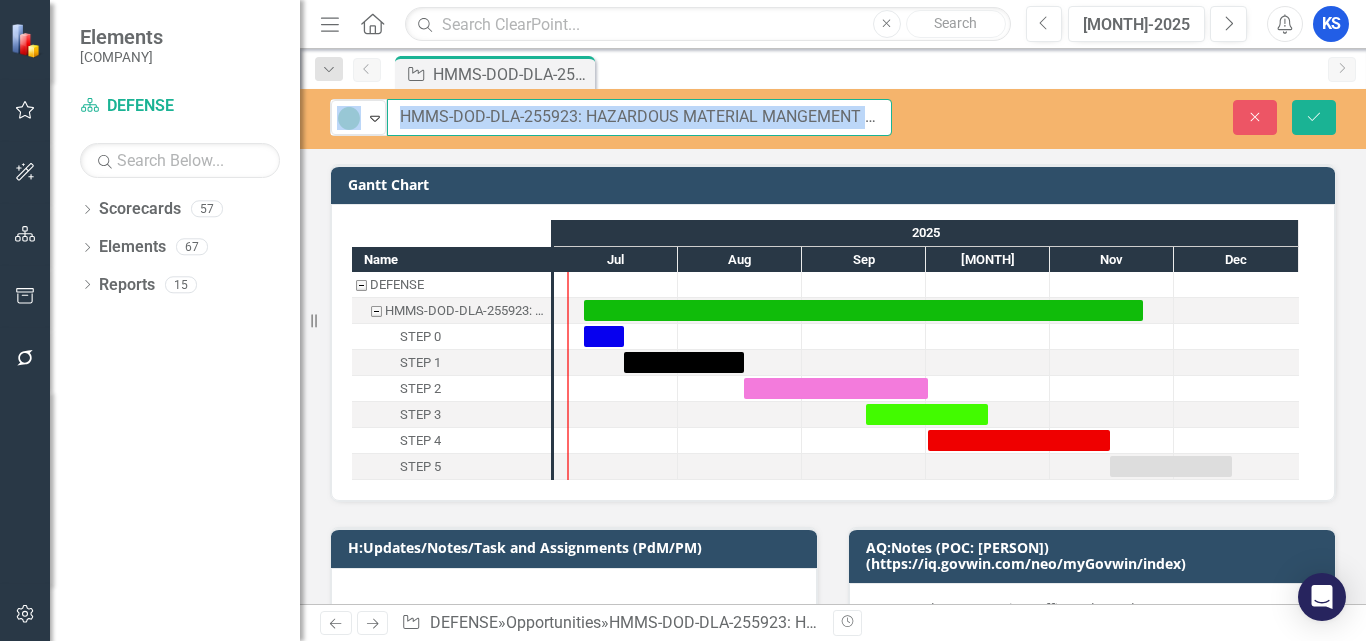 click on "HMMS-DOD-DLA-255923: HAZARDOUS MATERIAL MANGEMENT SYSTEM SOFTWARE AND SUSTAINMENT SUPPORT (HMMS)" at bounding box center (639, 117) 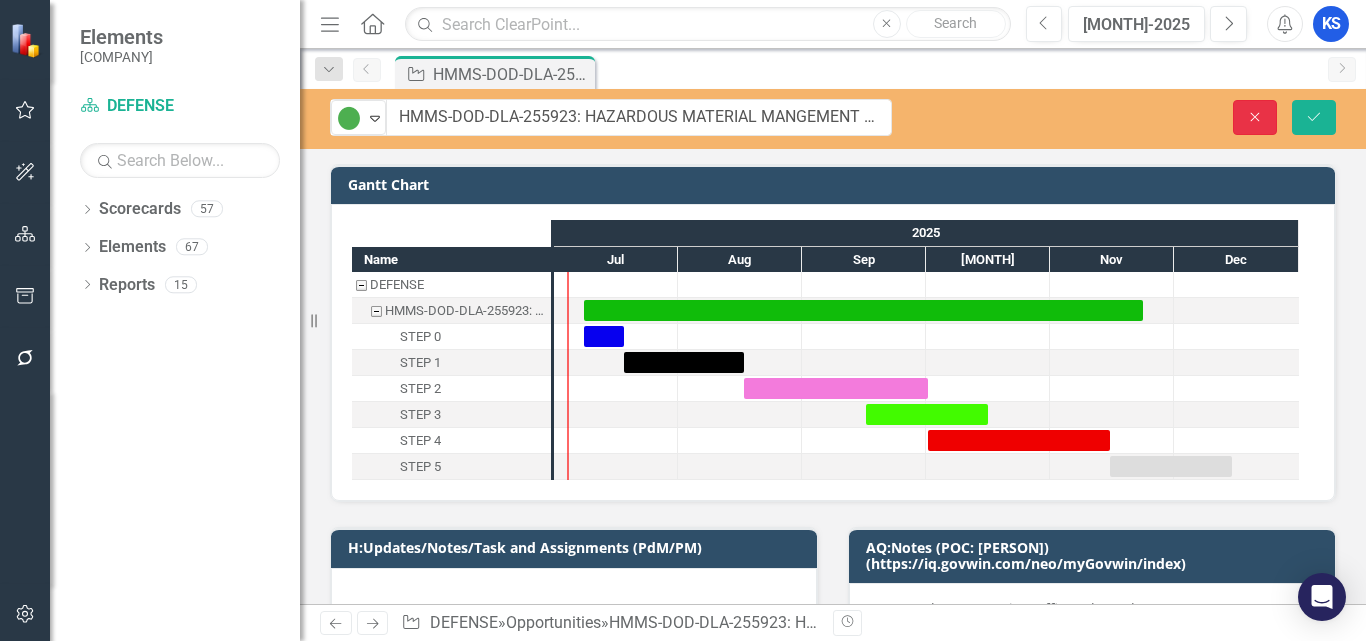click on "Close" at bounding box center (1255, 117) 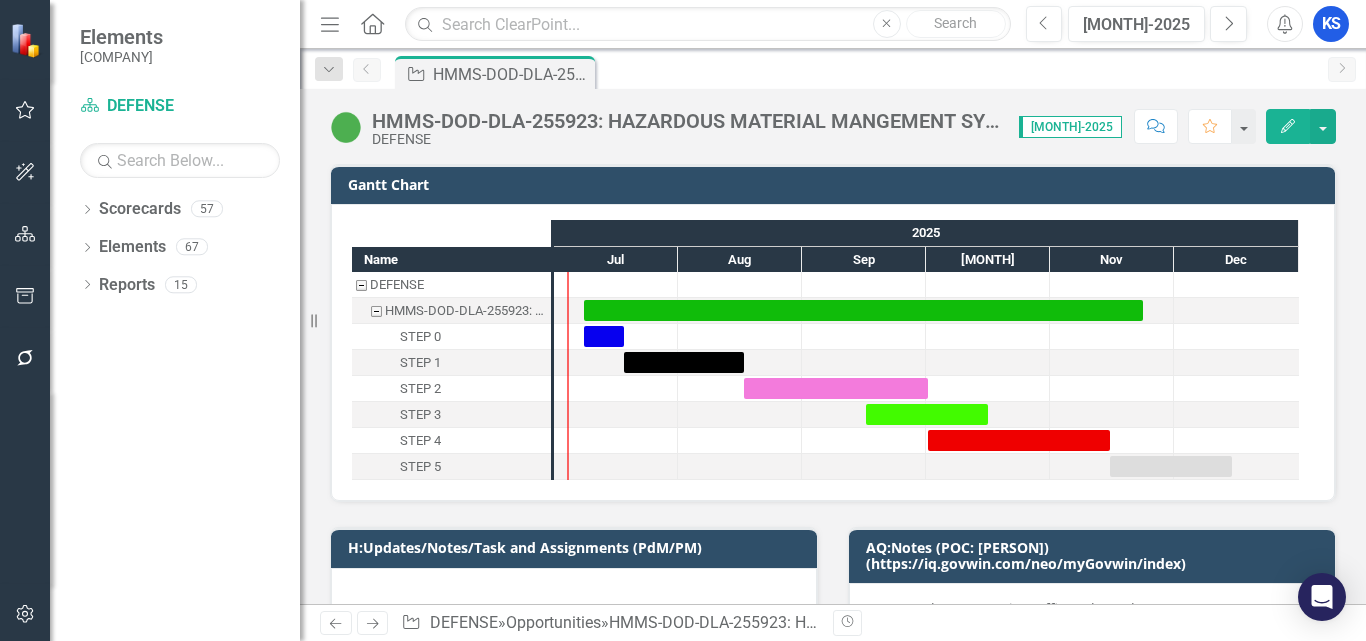 click on "HMMS-DOD-DLA-255923: HAZARDOUS MATERIAL MANGEMENT SYSTEM SOFTWARE AND SUSTAINMENT SUPPORT (HMMS)" at bounding box center (685, 121) 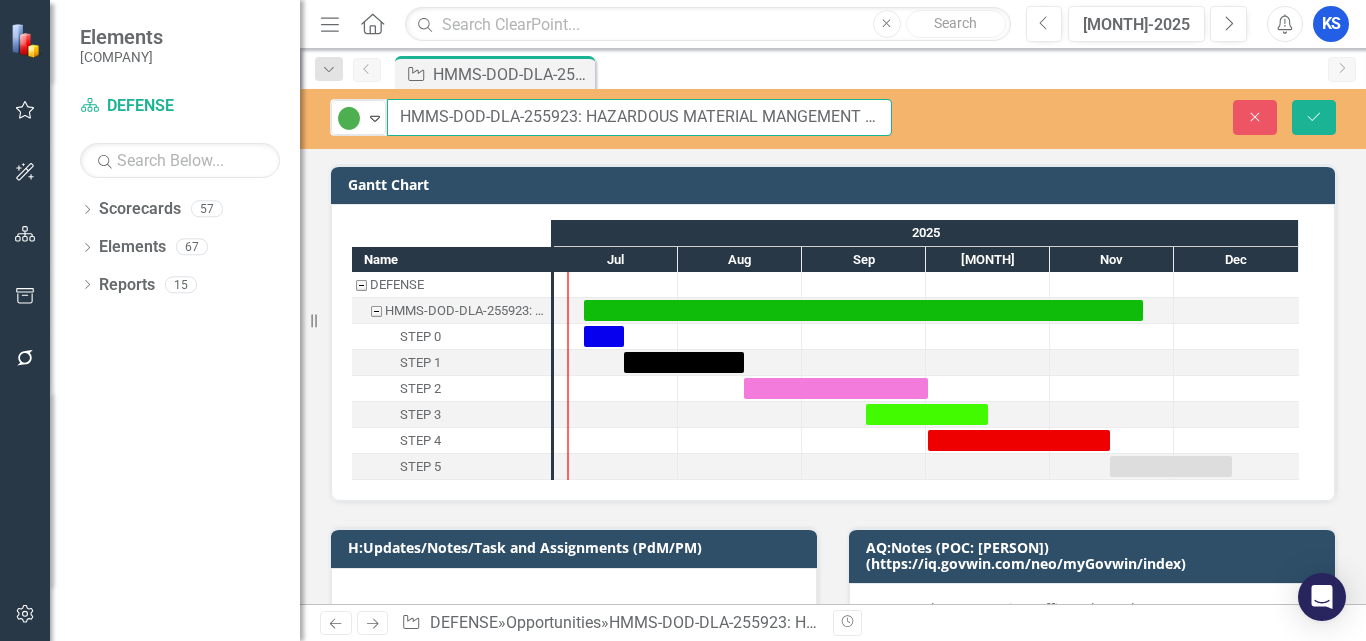 drag, startPoint x: 400, startPoint y: 114, endPoint x: 576, endPoint y: 120, distance: 176.10225 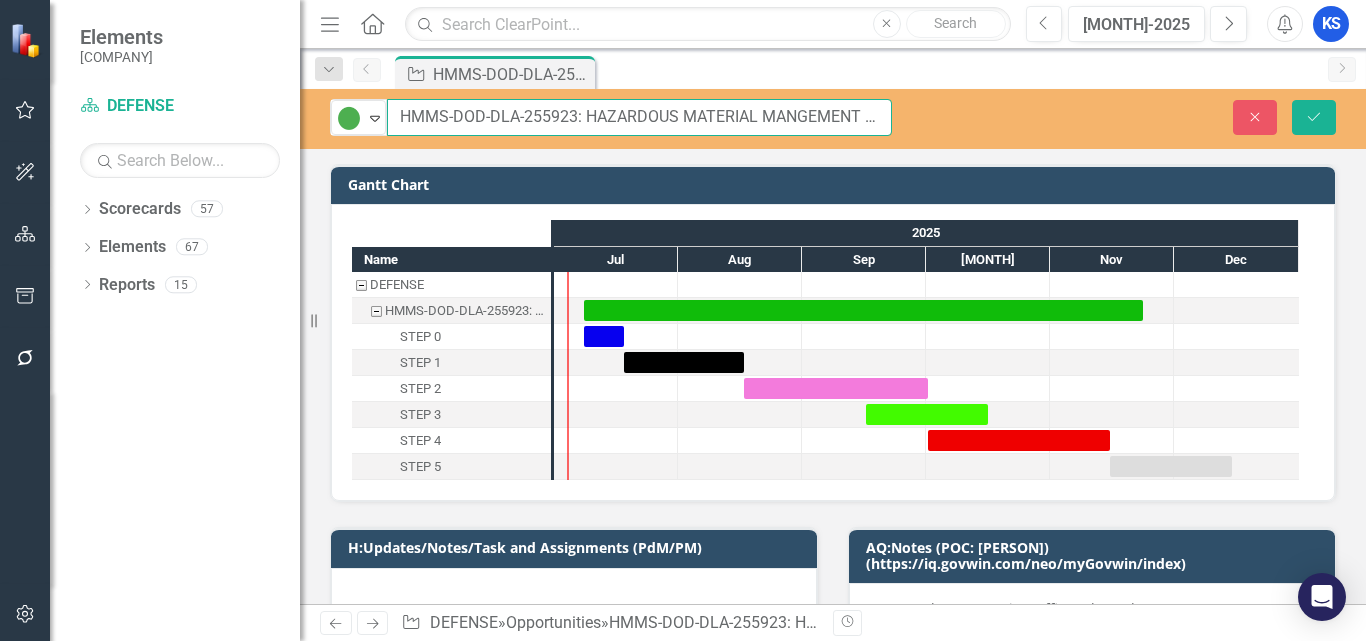 click on "HMMS-DOD-DLA-255923: HAZARDOUS MATERIAL MANGEMENT SYSTEM SOFTWARE AND SUSTAINMENT SUPPORT (HMMS)" at bounding box center (639, 117) 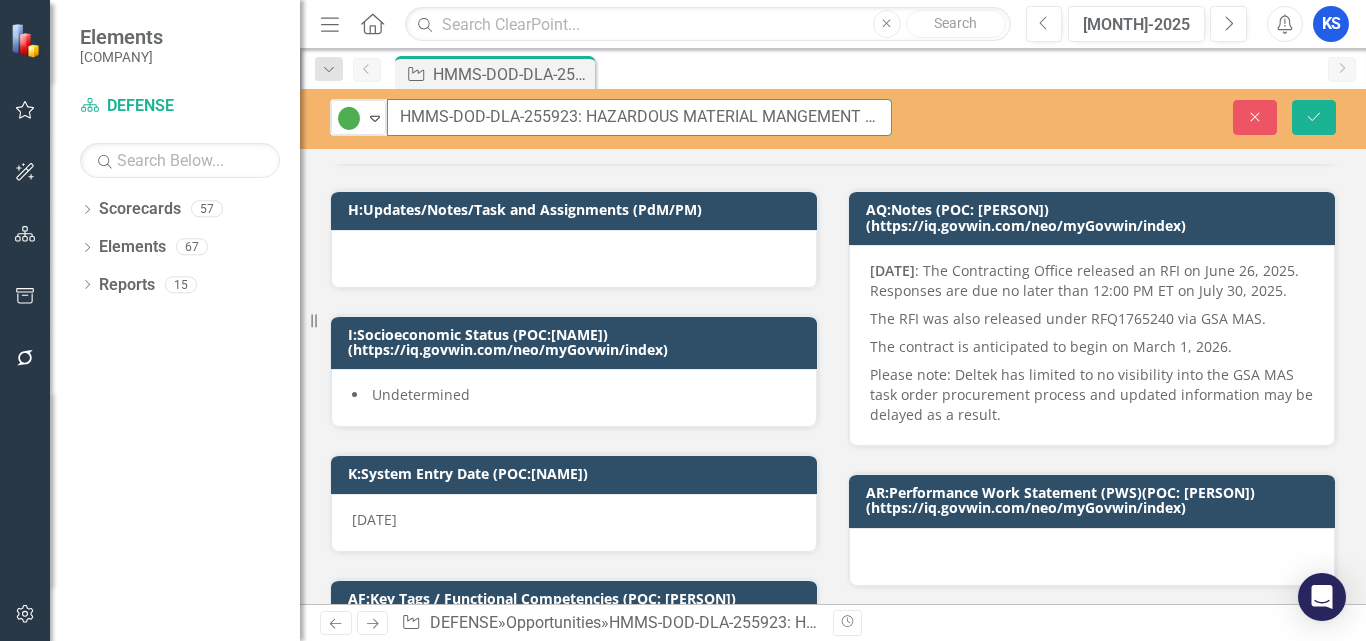 scroll, scrollTop: 400, scrollLeft: 0, axis: vertical 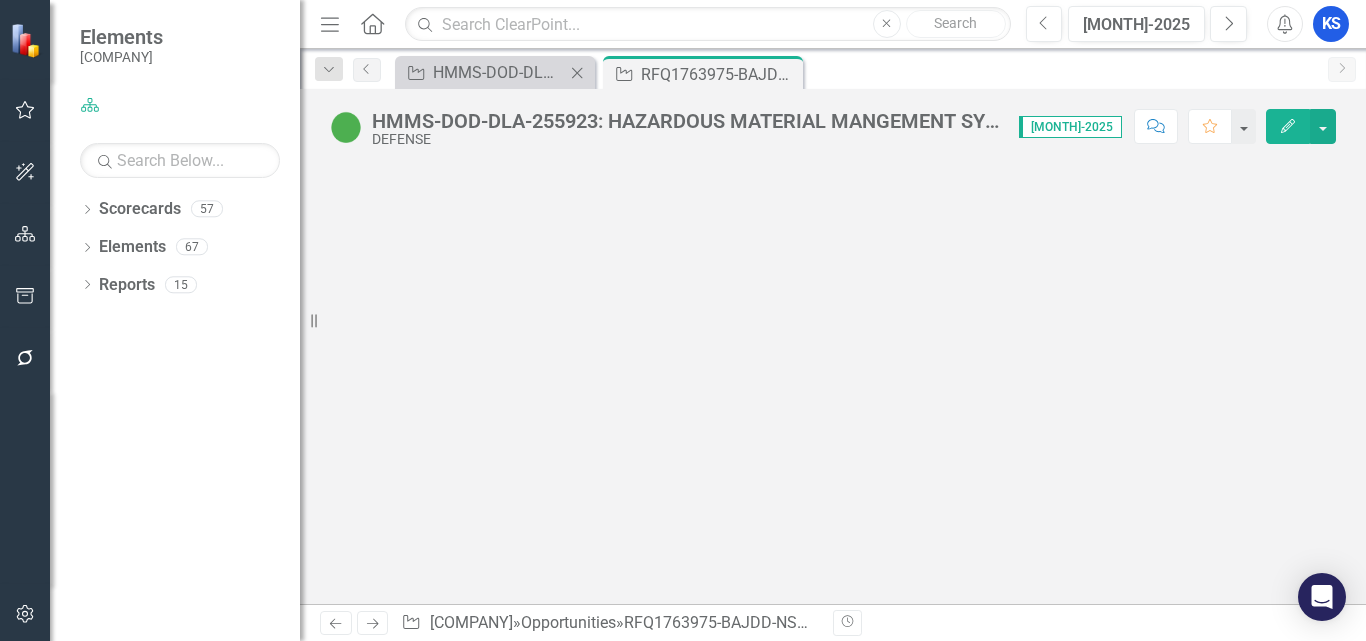 click on "Close" at bounding box center [577, 73] 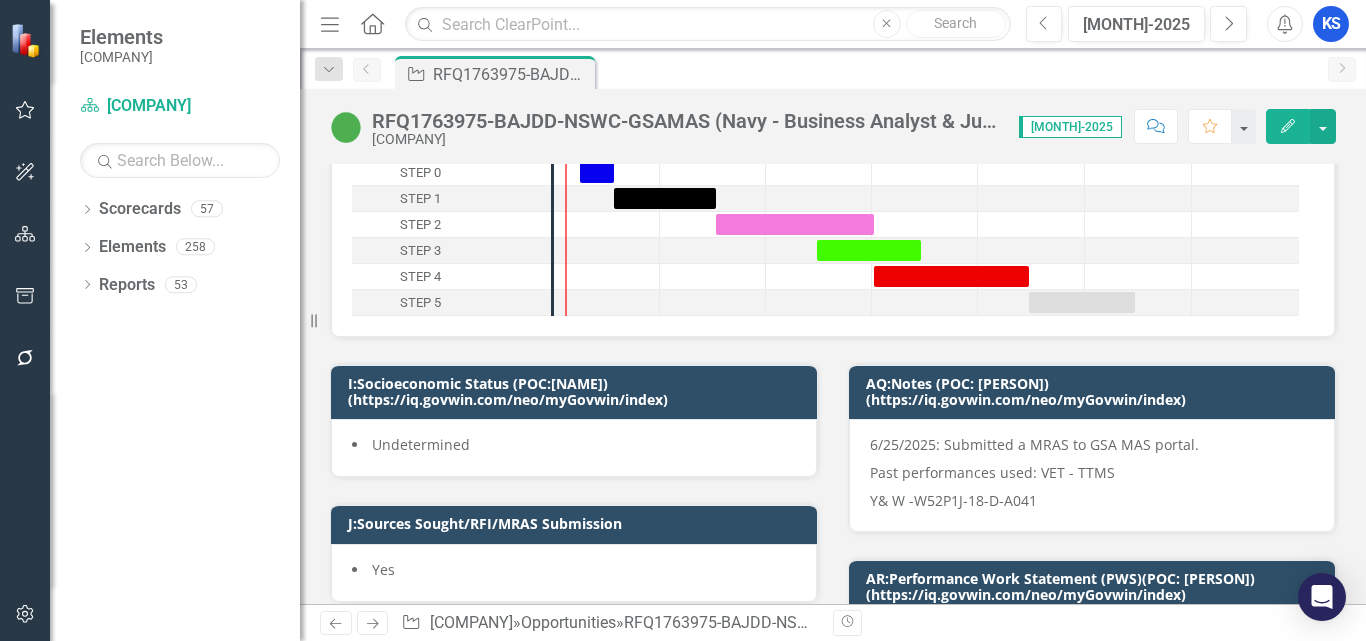 scroll, scrollTop: 200, scrollLeft: 0, axis: vertical 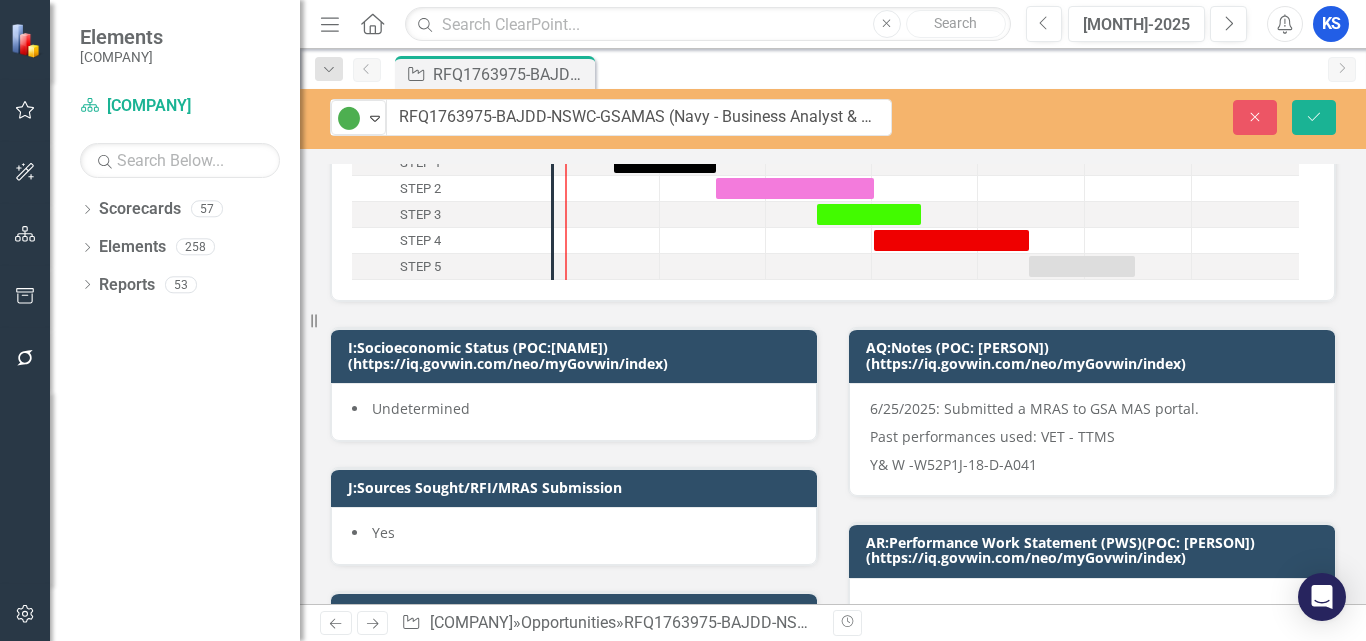 drag, startPoint x: 373, startPoint y: 123, endPoint x: 386, endPoint y: 125, distance: 13.152946 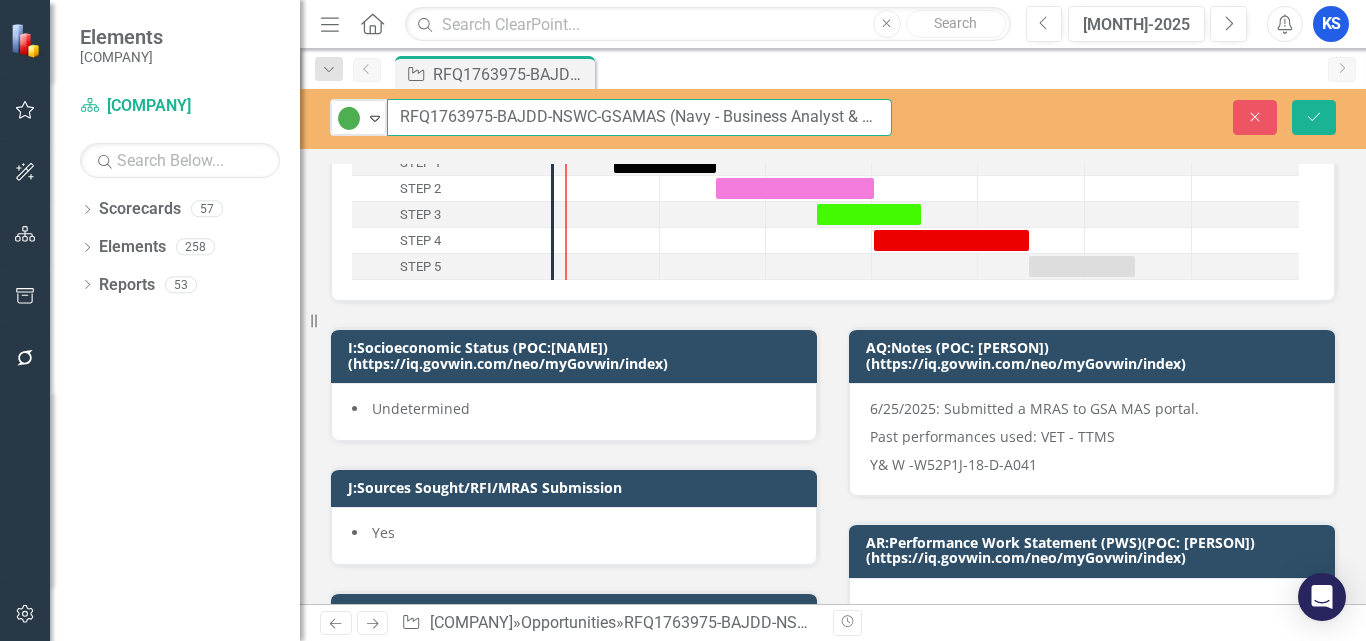 click on "RFQ1763975-BAJDD-NSWC-GSAMAS (Navy - Business Analyst & Junior Database Developer)" at bounding box center (639, 117) 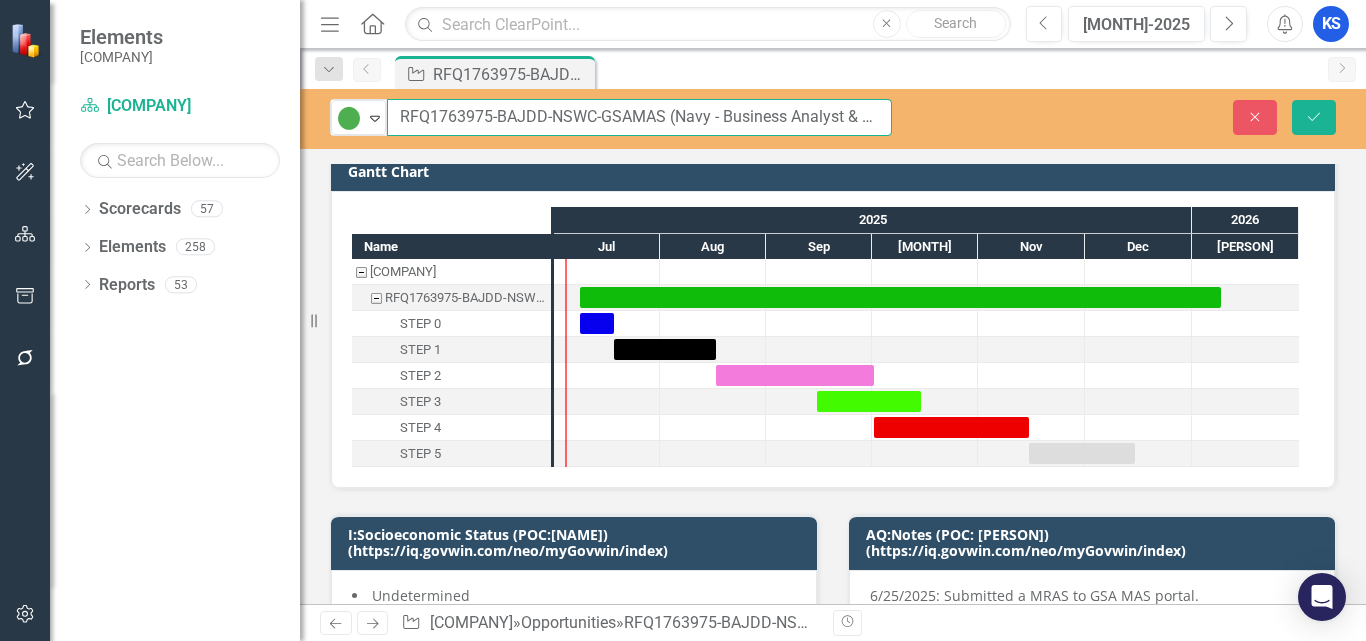 scroll, scrollTop: 0, scrollLeft: 0, axis: both 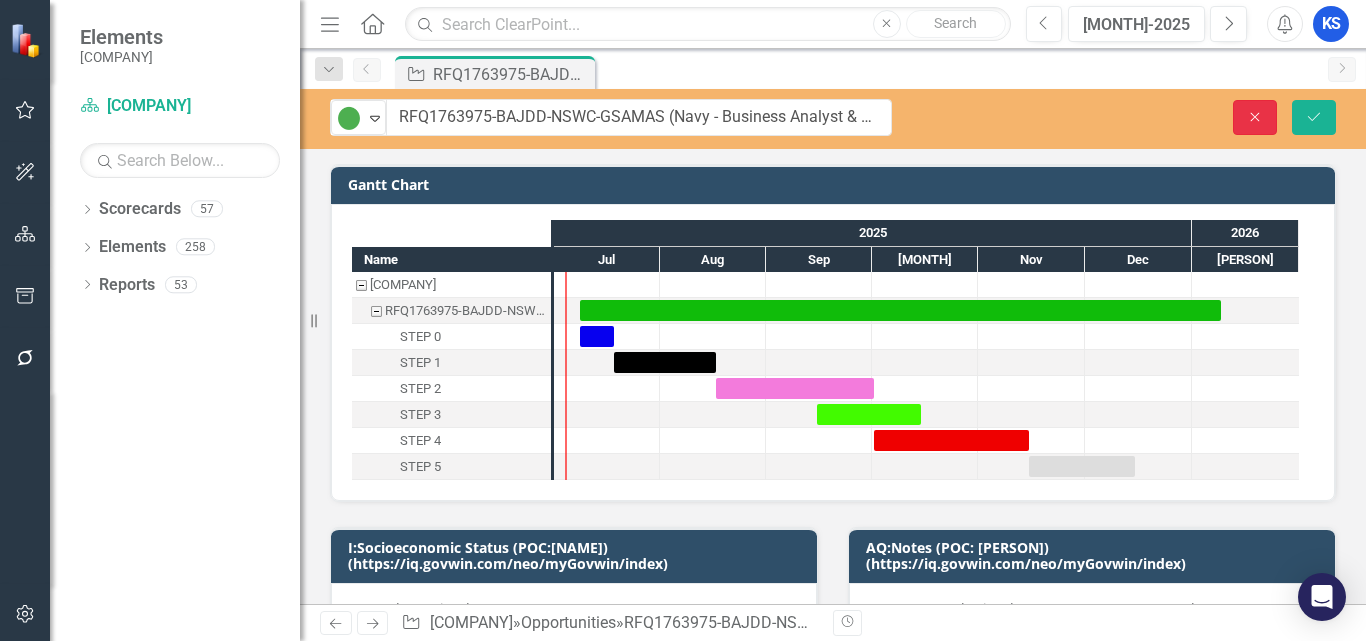 click on "Close" at bounding box center [1255, 117] 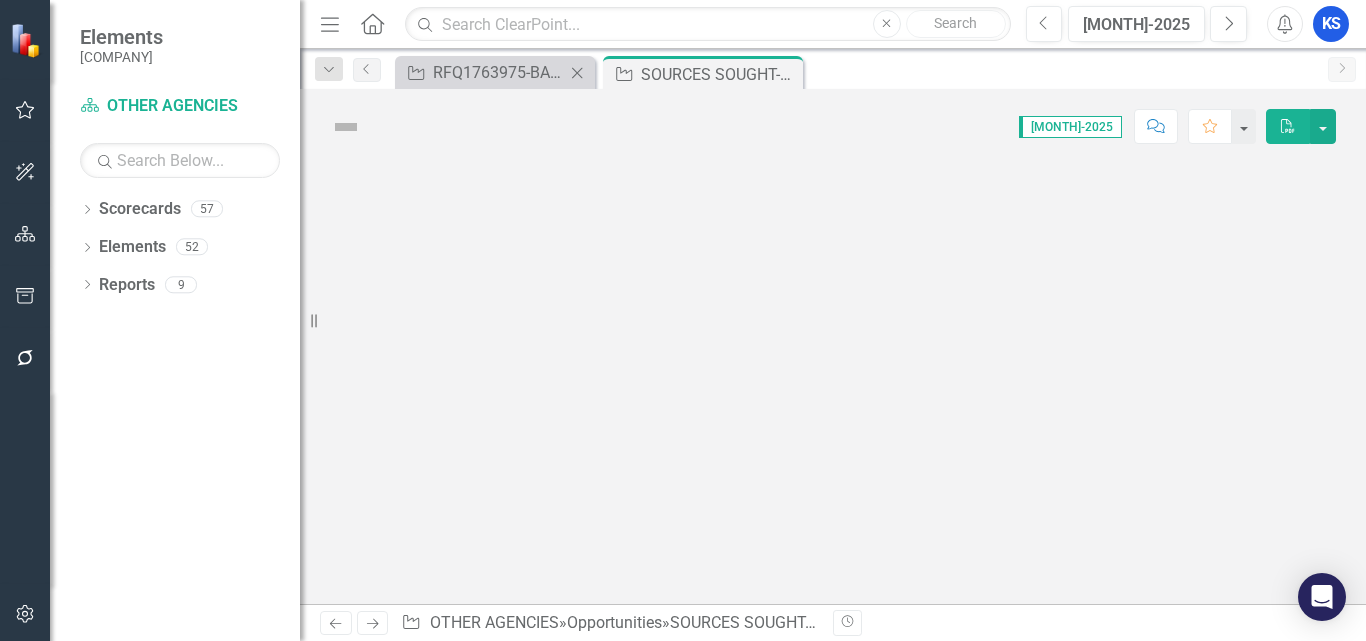 click at bounding box center [577, 72] 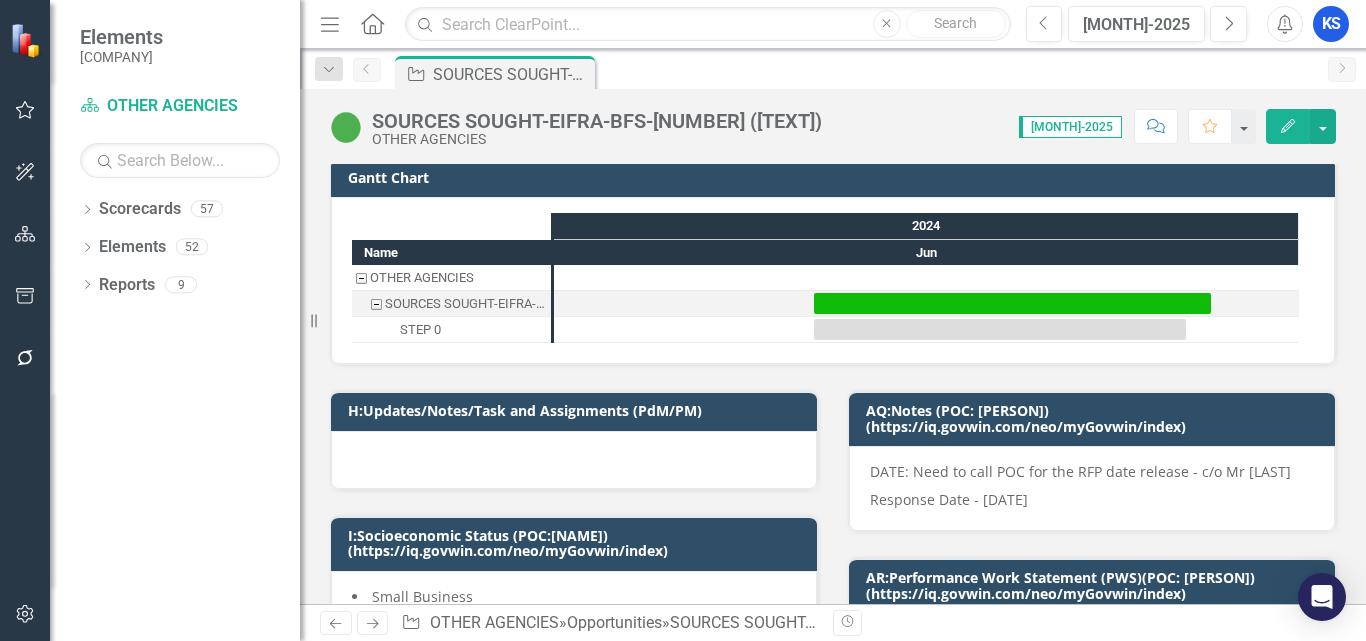 scroll, scrollTop: 0, scrollLeft: 0, axis: both 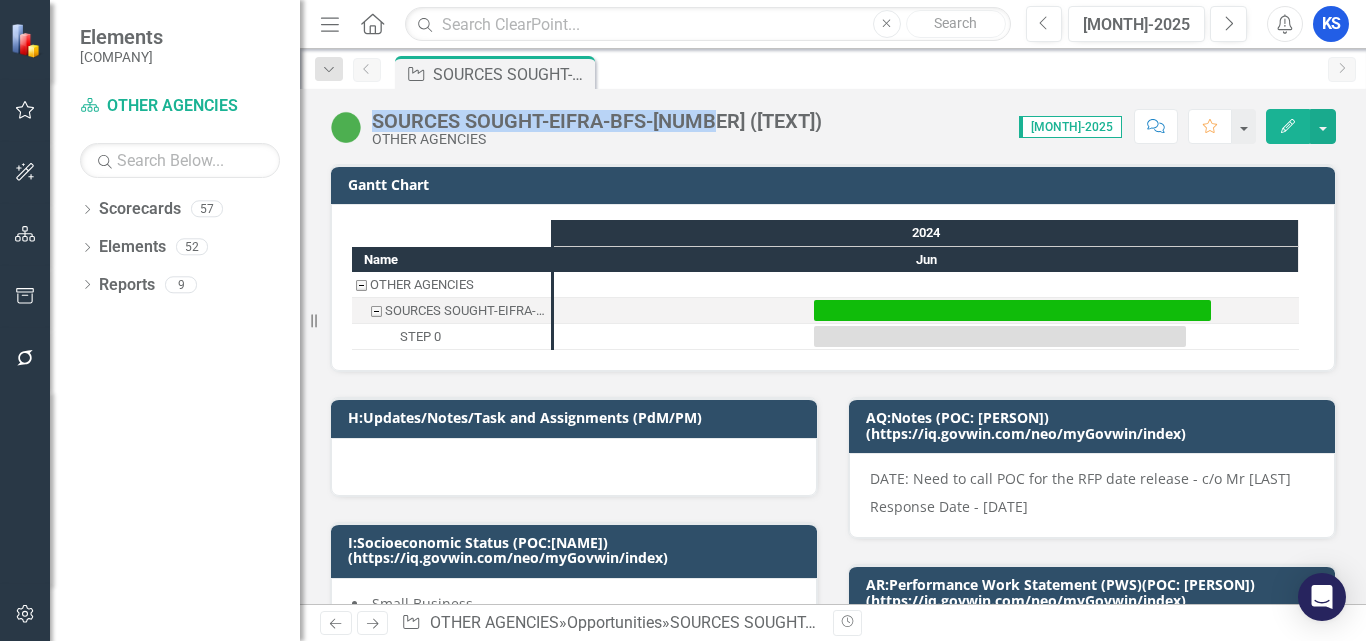 drag, startPoint x: 371, startPoint y: 118, endPoint x: 713, endPoint y: 115, distance: 342.01315 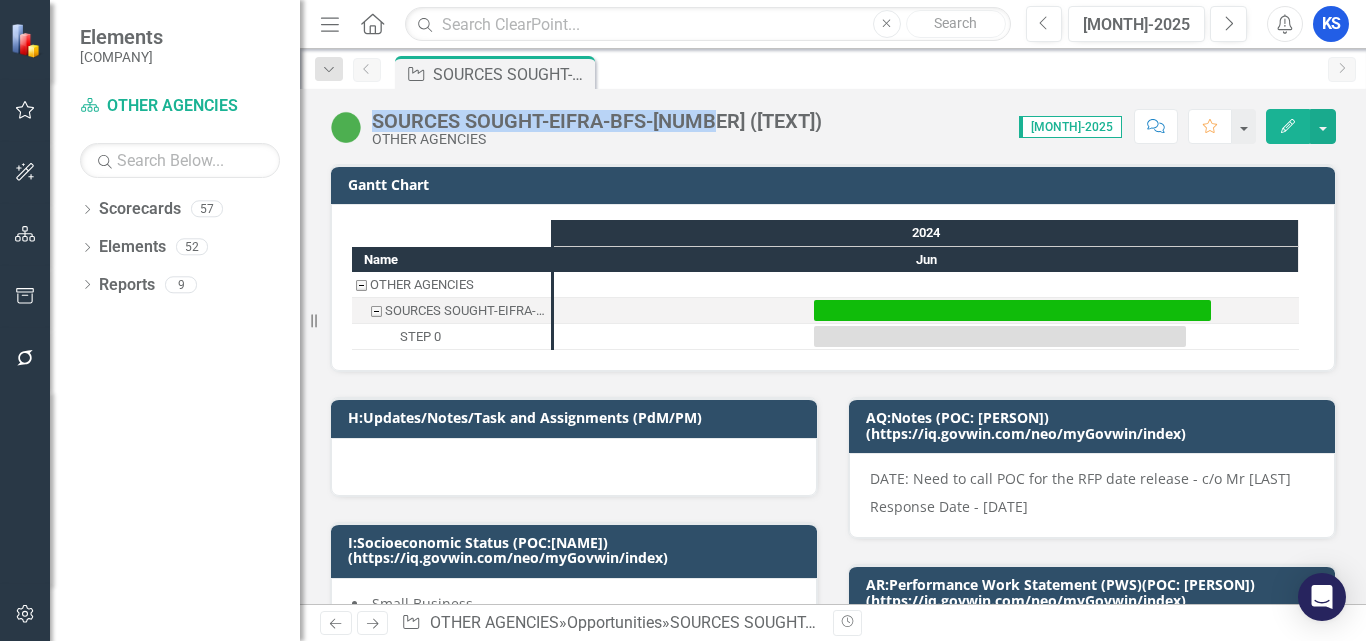 click on "SOURCES SOUGHT-EIFRA-BFS-3800491 (Enhancing Illicit Financial Research and Analysis) OTHER AGENCIES" at bounding box center (581, 128) 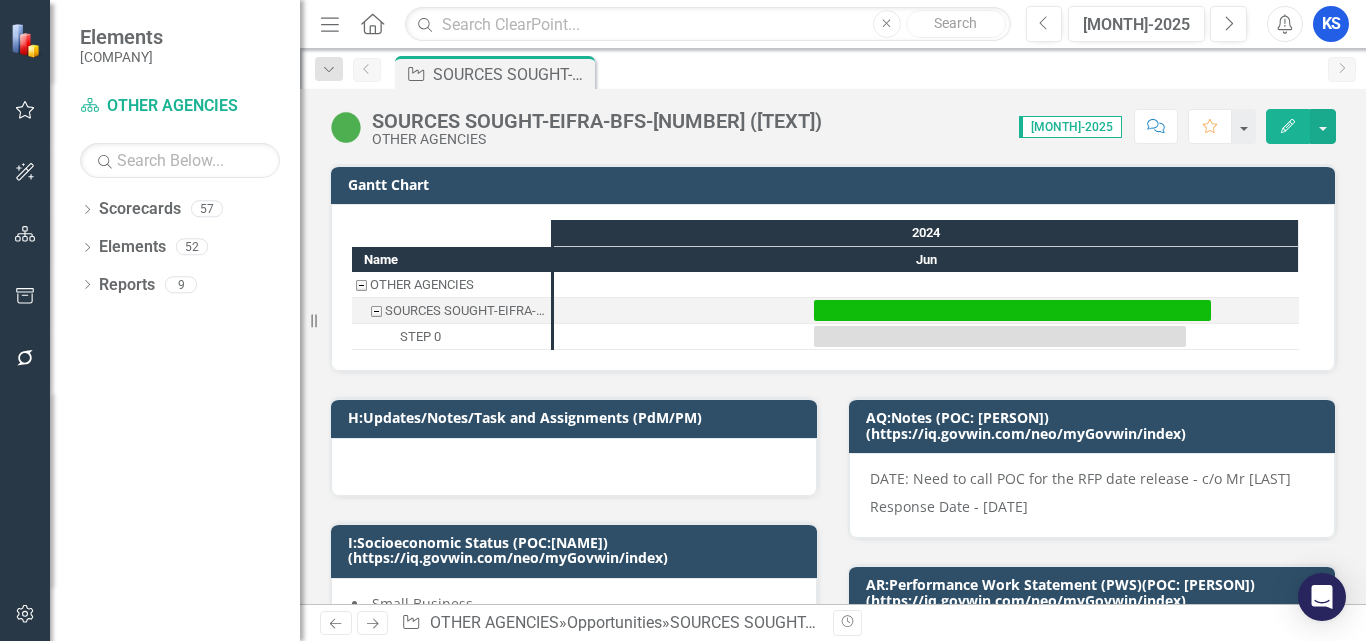 click on "SOURCES SOUGHT-EIFRA-BFS-3800491 (Enhancing Illicit Financial Research and Analysis)" at bounding box center [597, 121] 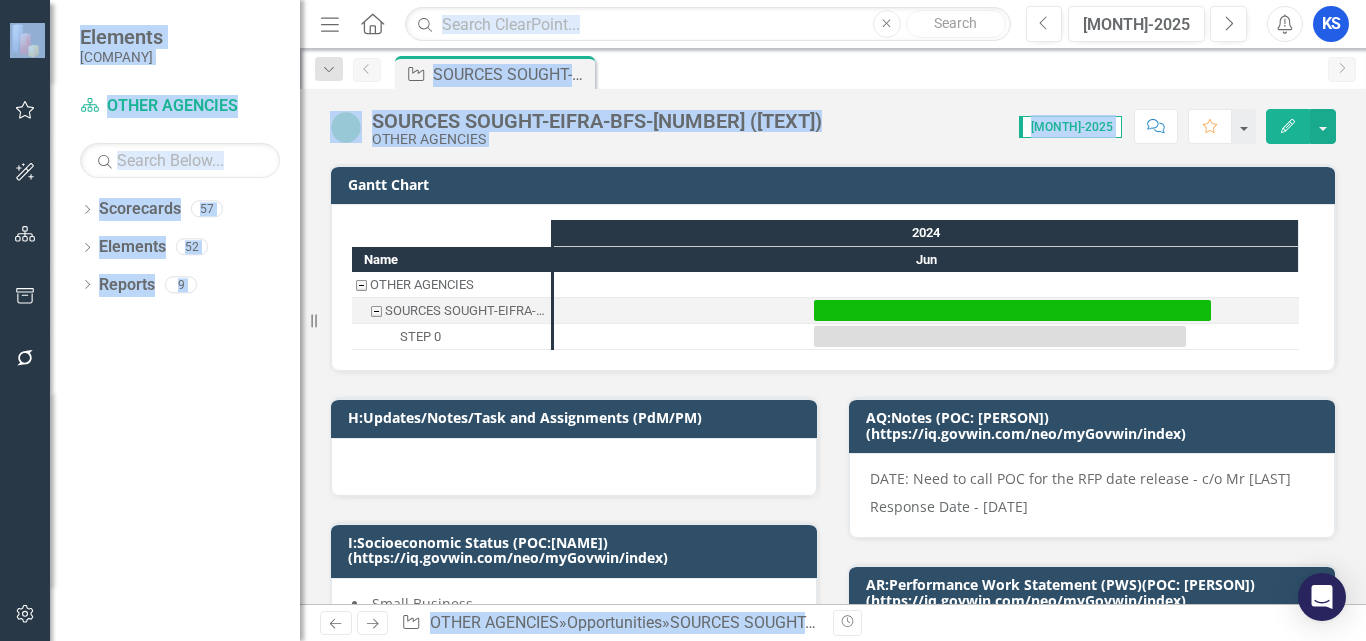 click on "SOURCES SOUGHT-EIFRA-BFS-3800491 (Enhancing Illicit Financial Research and Analysis)" at bounding box center [597, 121] 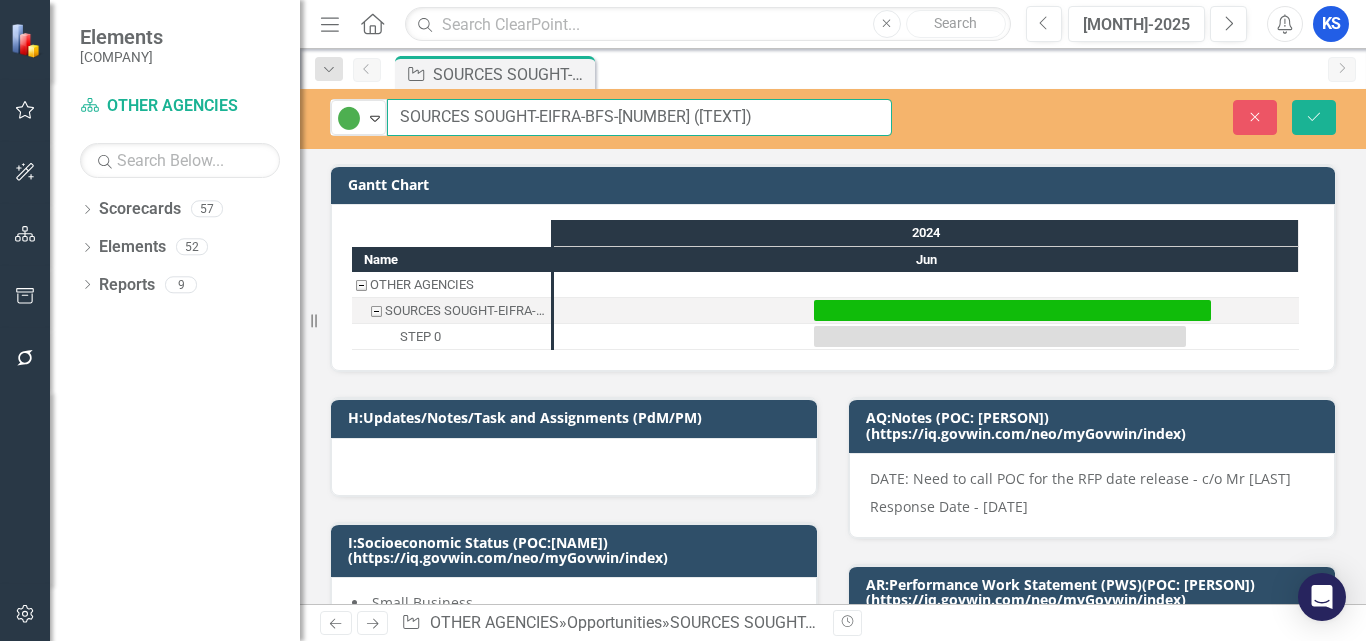click on "SOURCES SOUGHT-EIFRA-BFS-3800491 (Enhancing Illicit Financial Research and Analysis)" at bounding box center [639, 117] 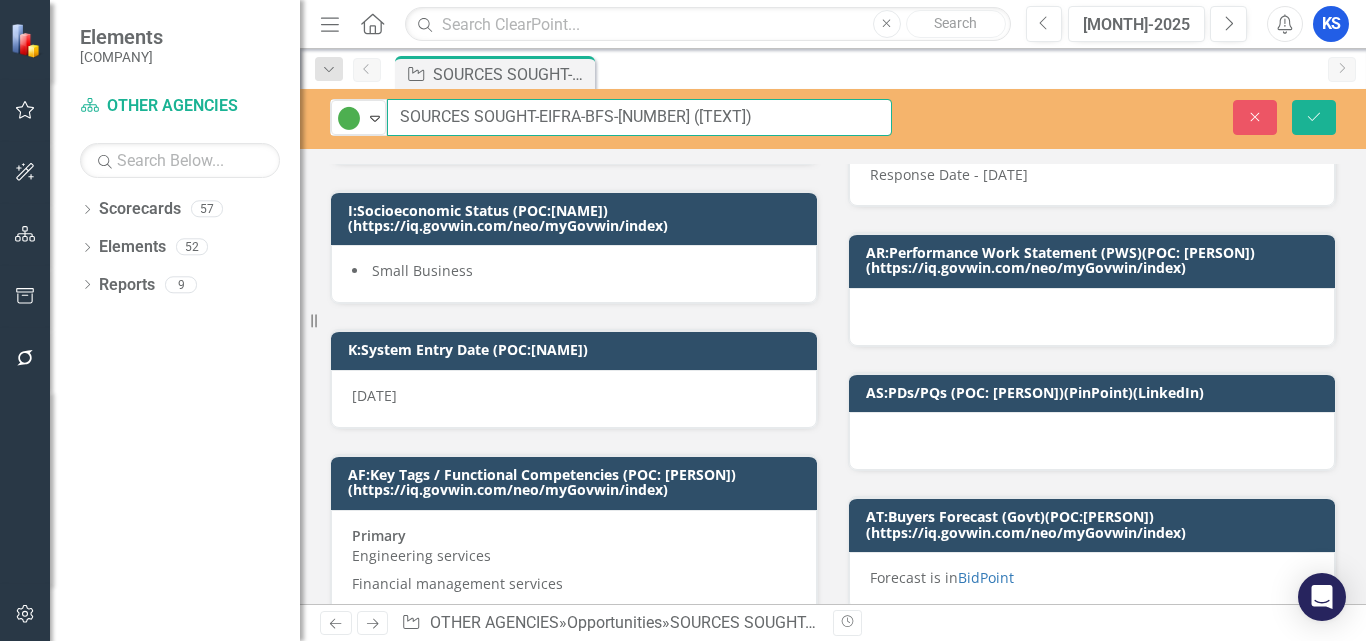 scroll, scrollTop: 400, scrollLeft: 0, axis: vertical 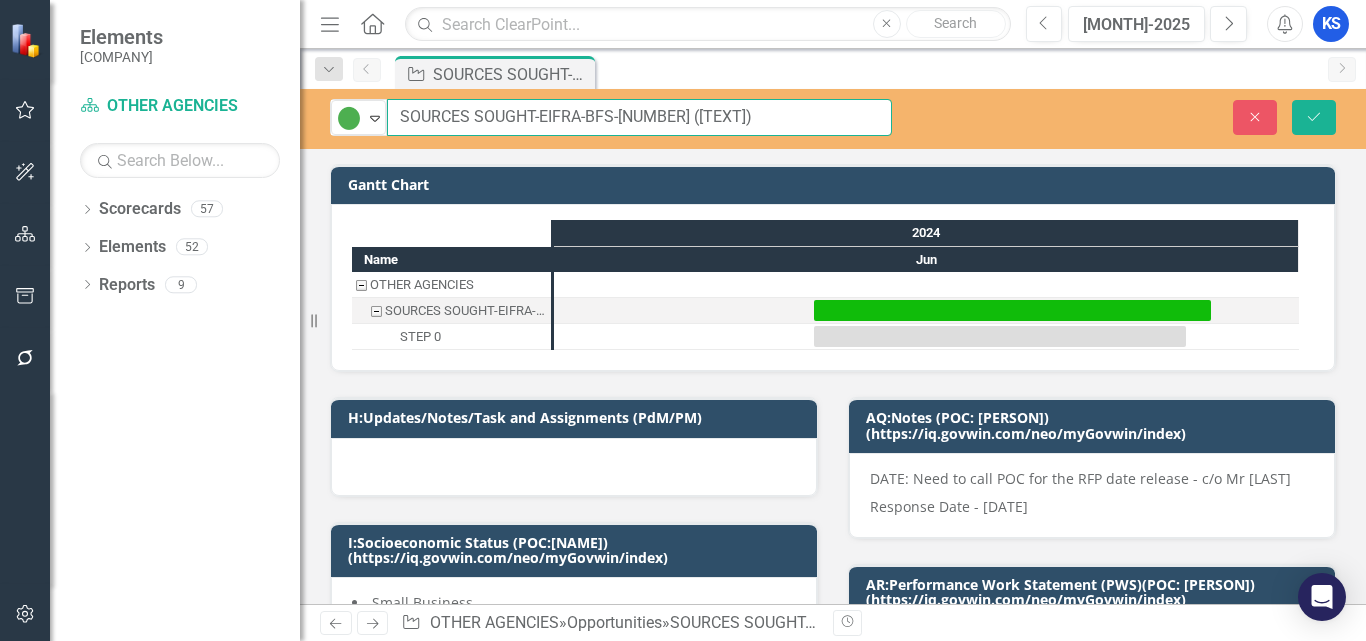 click on "SOURCES SOUGHT-EIFRA-BFS-3800491 (Enhancing Illicit Financial Research and Analysis)" at bounding box center [639, 117] 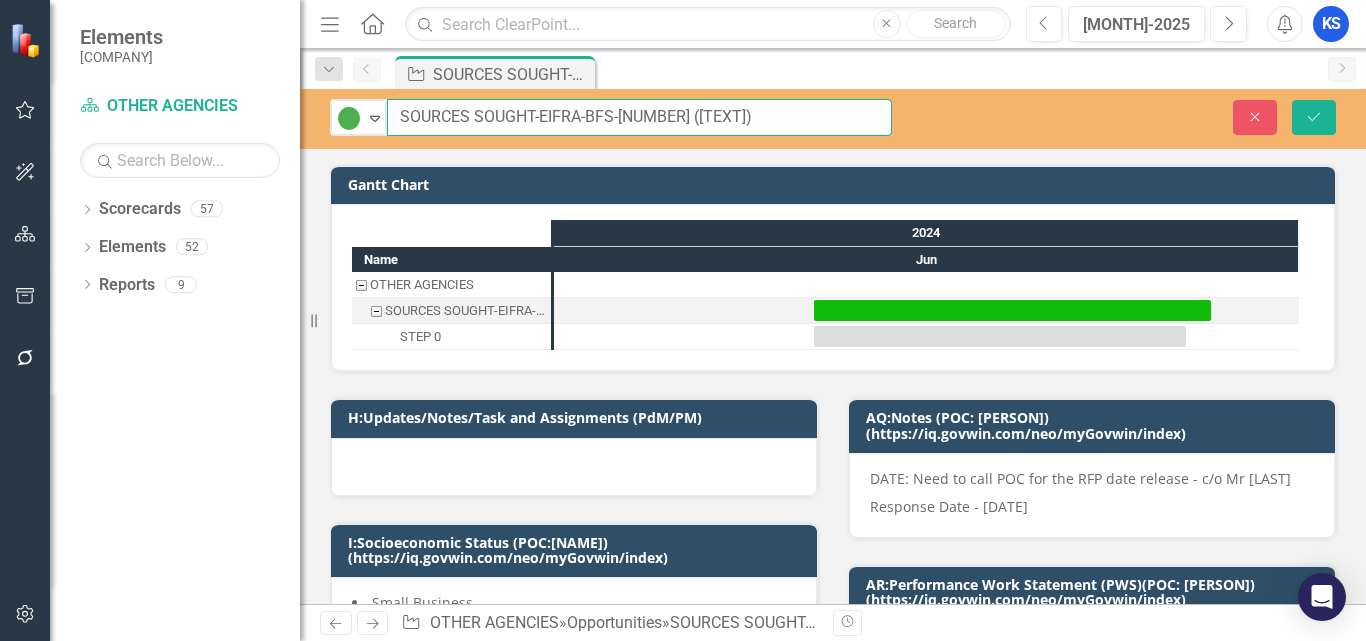 drag, startPoint x: 398, startPoint y: 111, endPoint x: 680, endPoint y: 125, distance: 282.3473 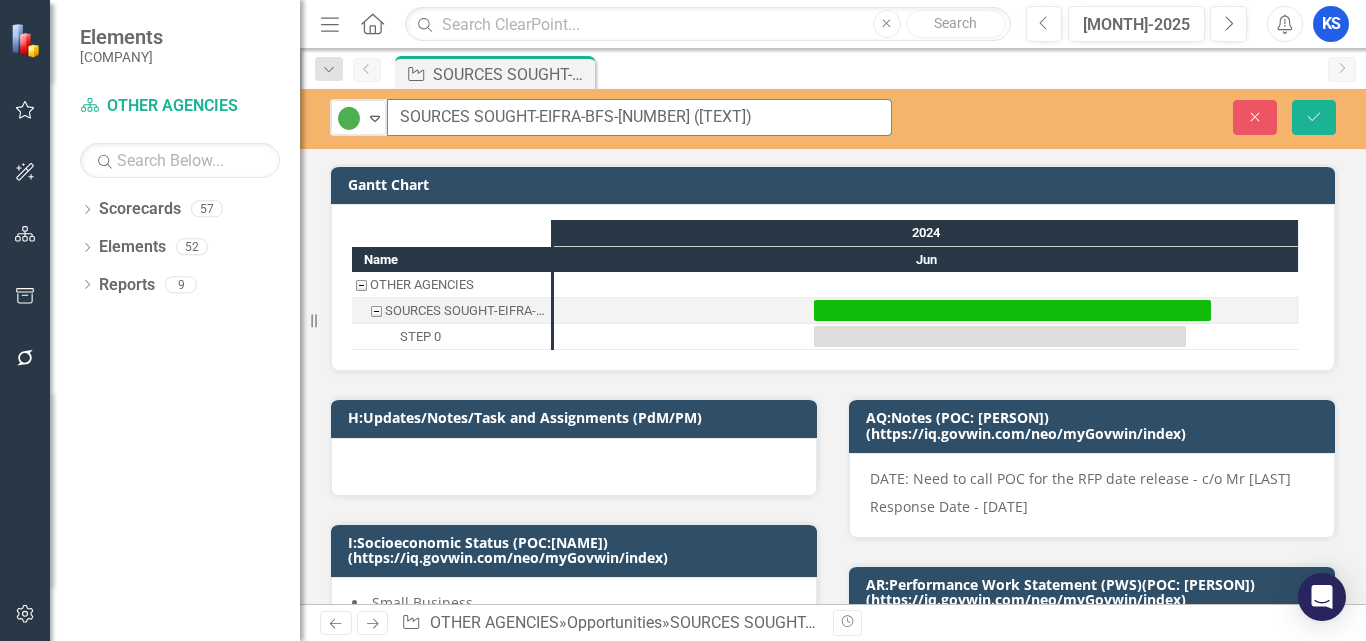 click on "SOURCES SOUGHT-EIFRA-BFS-3800491 (Enhancing Illicit Financial Research and Analysis)" at bounding box center [639, 117] 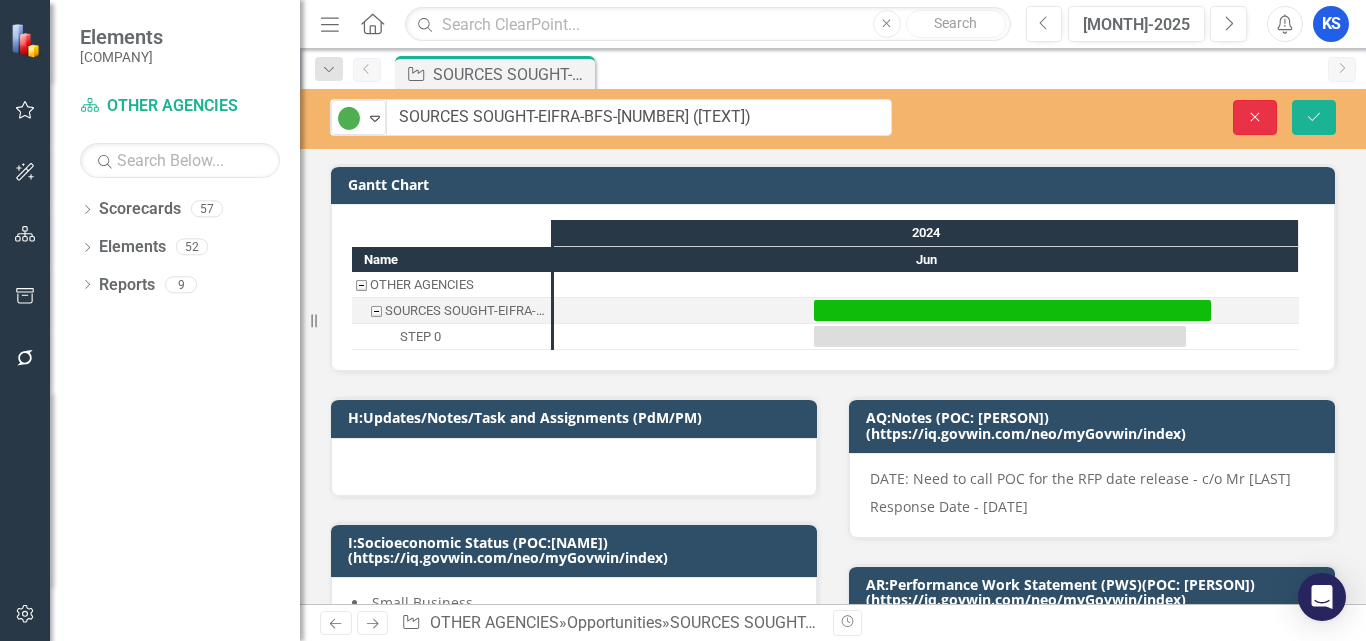click on "Close" at bounding box center [1255, 117] 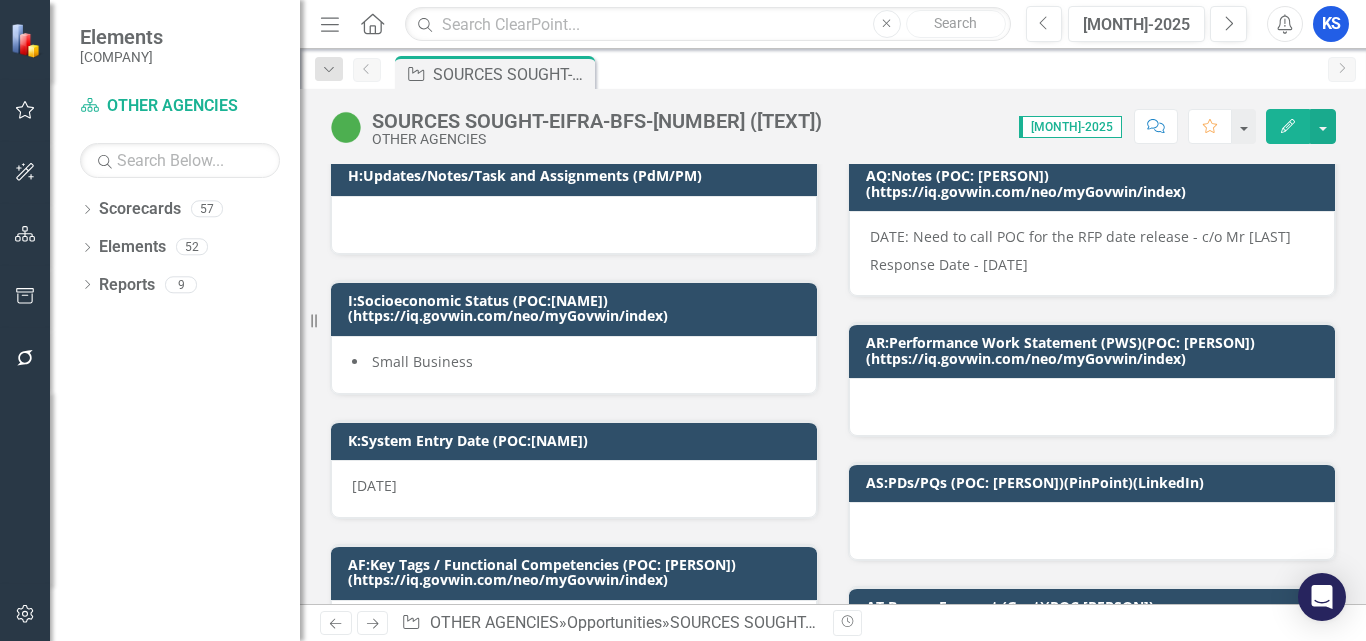 scroll, scrollTop: 100, scrollLeft: 0, axis: vertical 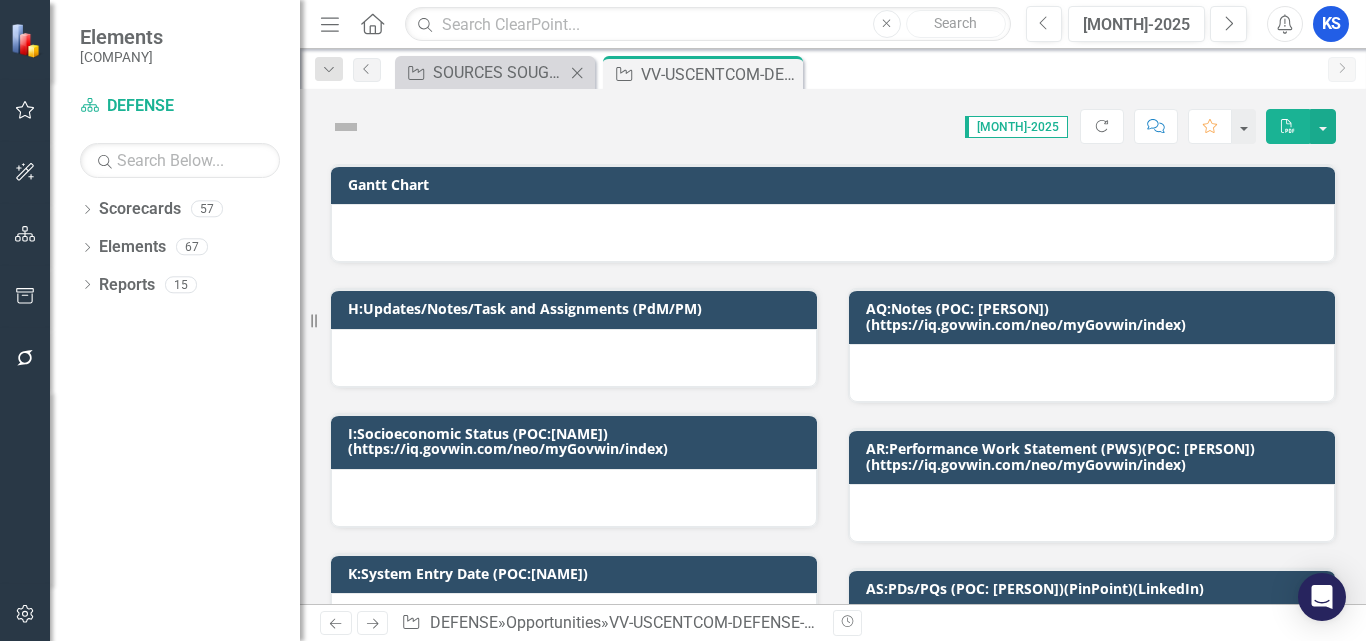 click on "Close" at bounding box center [577, 73] 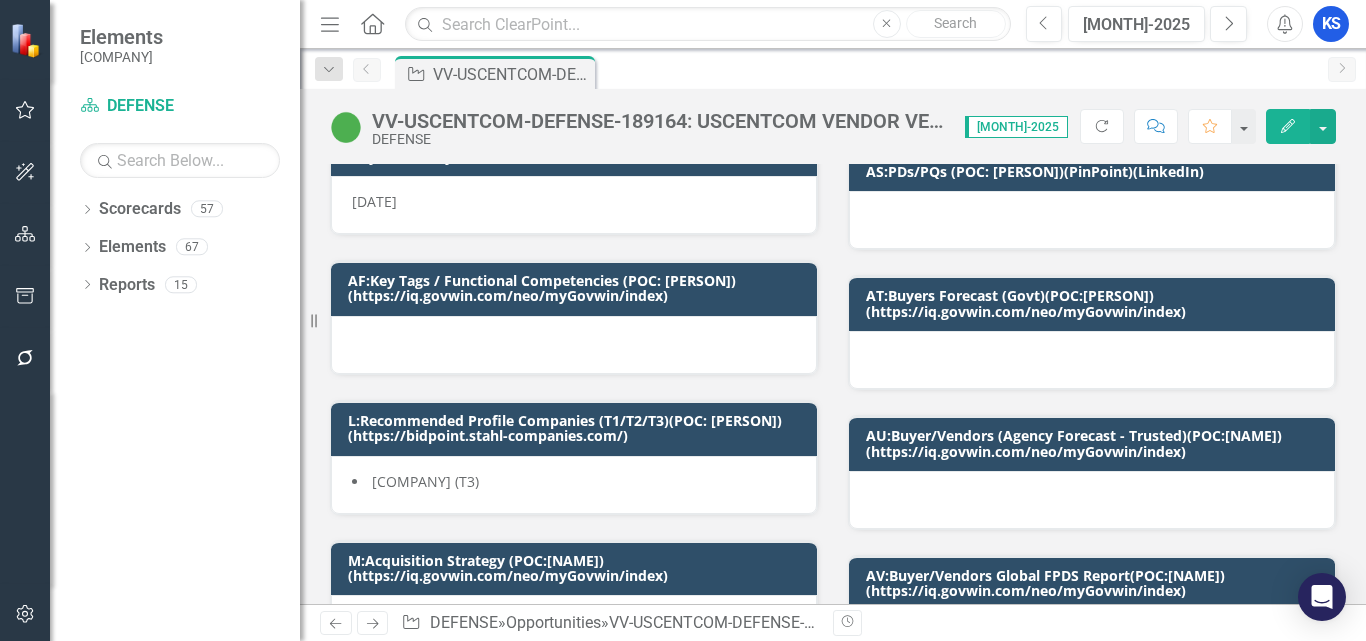 scroll, scrollTop: 0, scrollLeft: 0, axis: both 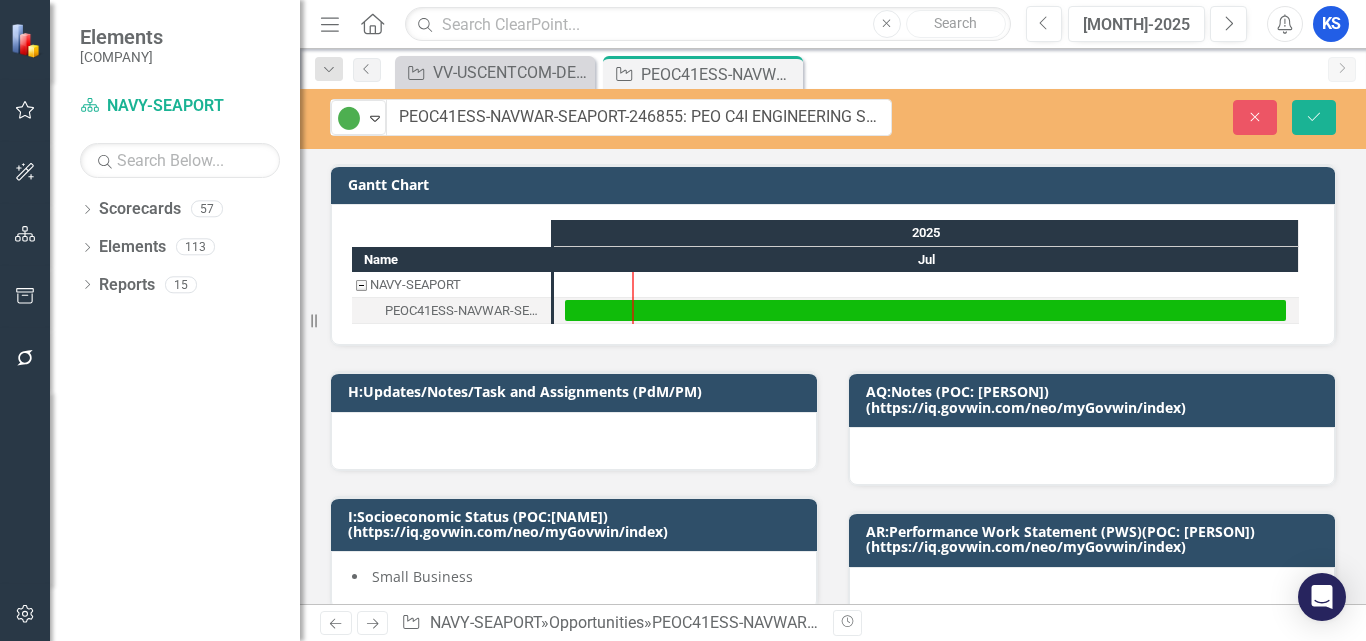 drag, startPoint x: 377, startPoint y: 123, endPoint x: 746, endPoint y: 123, distance: 369 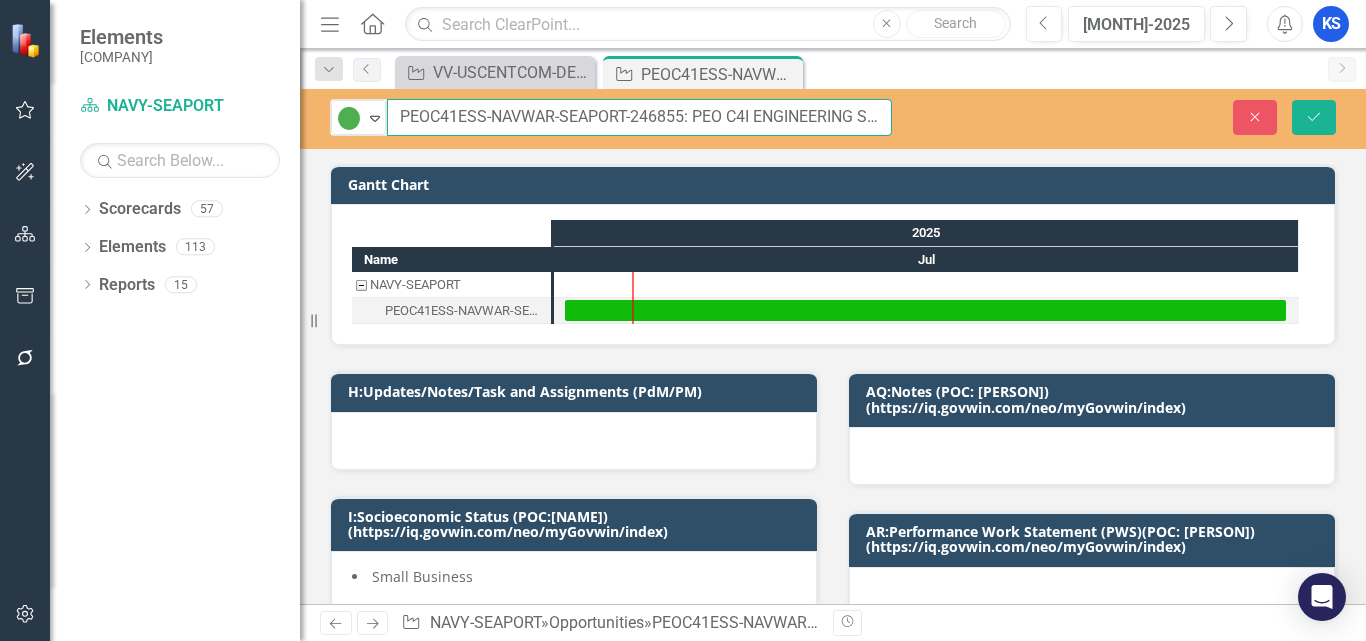 click on "PEOC41ESS-NAVWAR-SEAPORT-246855: PEO C4I ENGINEERING SUPPORT SERVICES (SEAPORT NXG)" at bounding box center (639, 117) 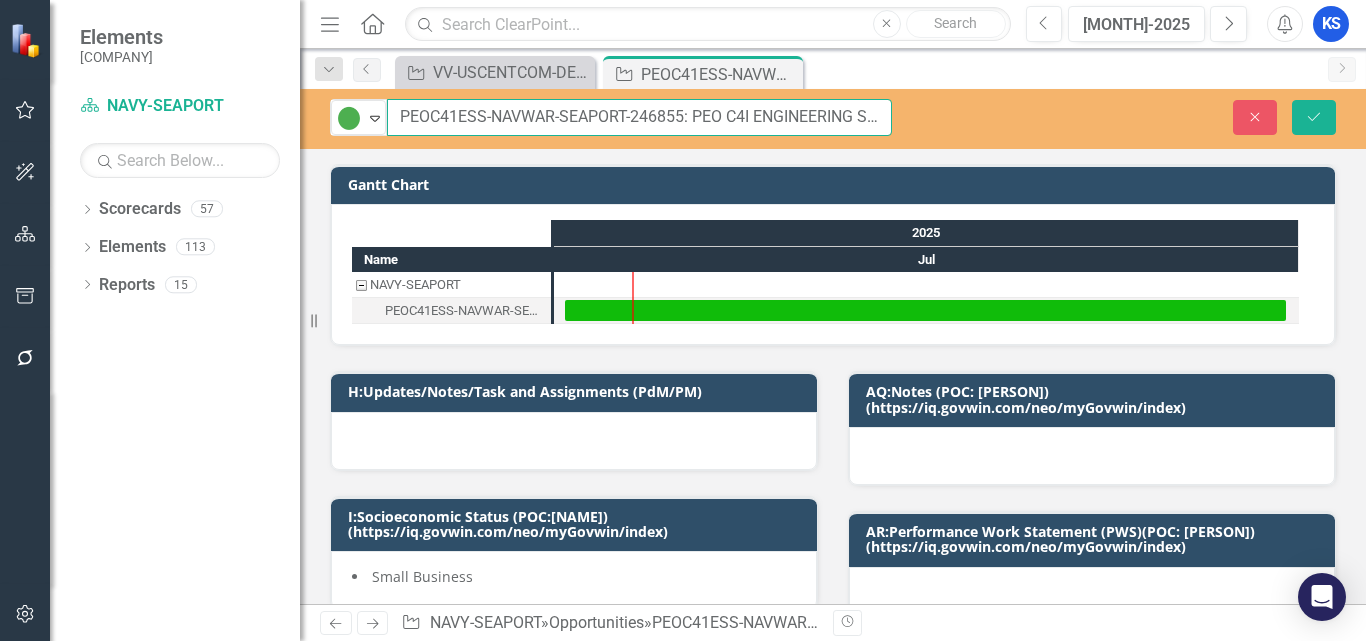 click on "PEOC41ESS-NAVWAR-SEAPORT-246855: PEO C4I ENGINEERING SUPPORT SERVICES (SEAPORT NXG)" at bounding box center [639, 117] 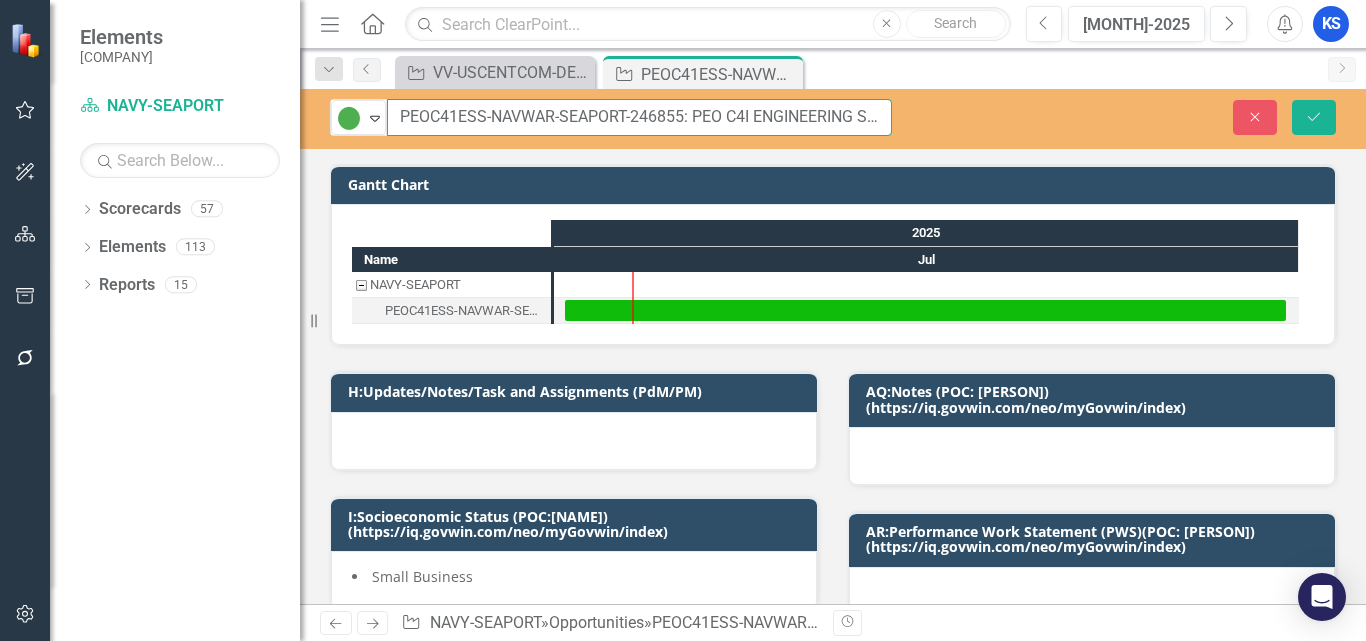 drag, startPoint x: 685, startPoint y: 111, endPoint x: 370, endPoint y: 170, distance: 320.47778 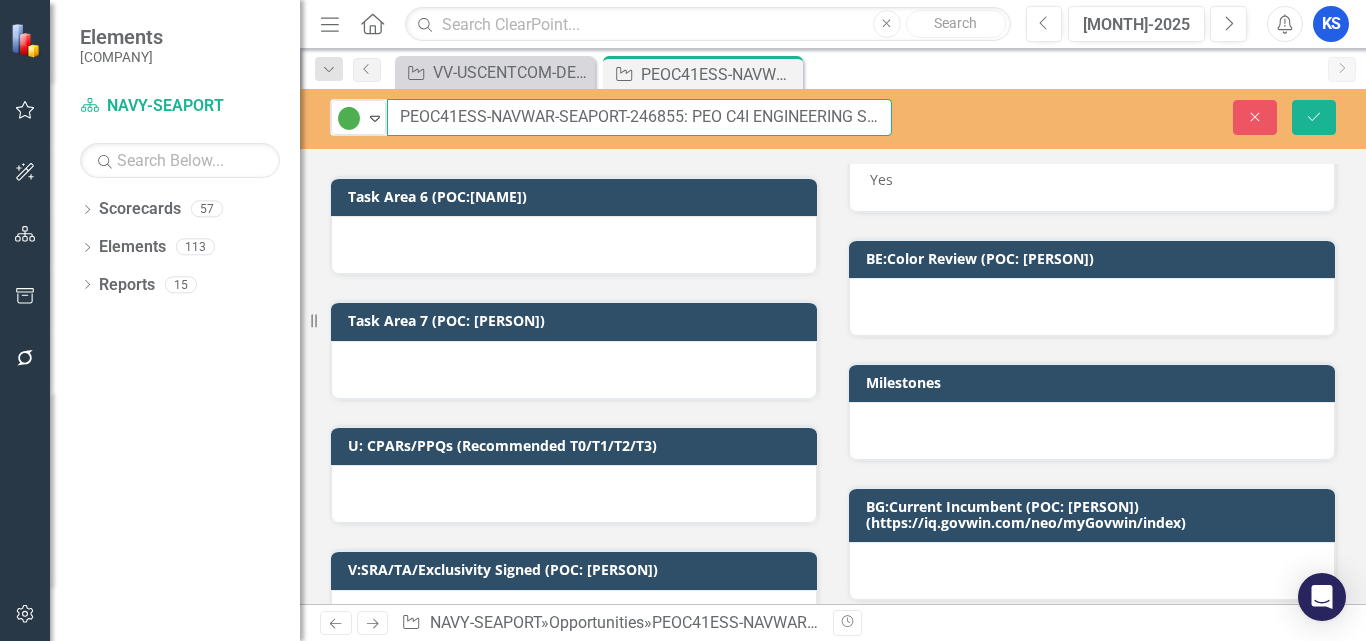 scroll, scrollTop: 1900, scrollLeft: 0, axis: vertical 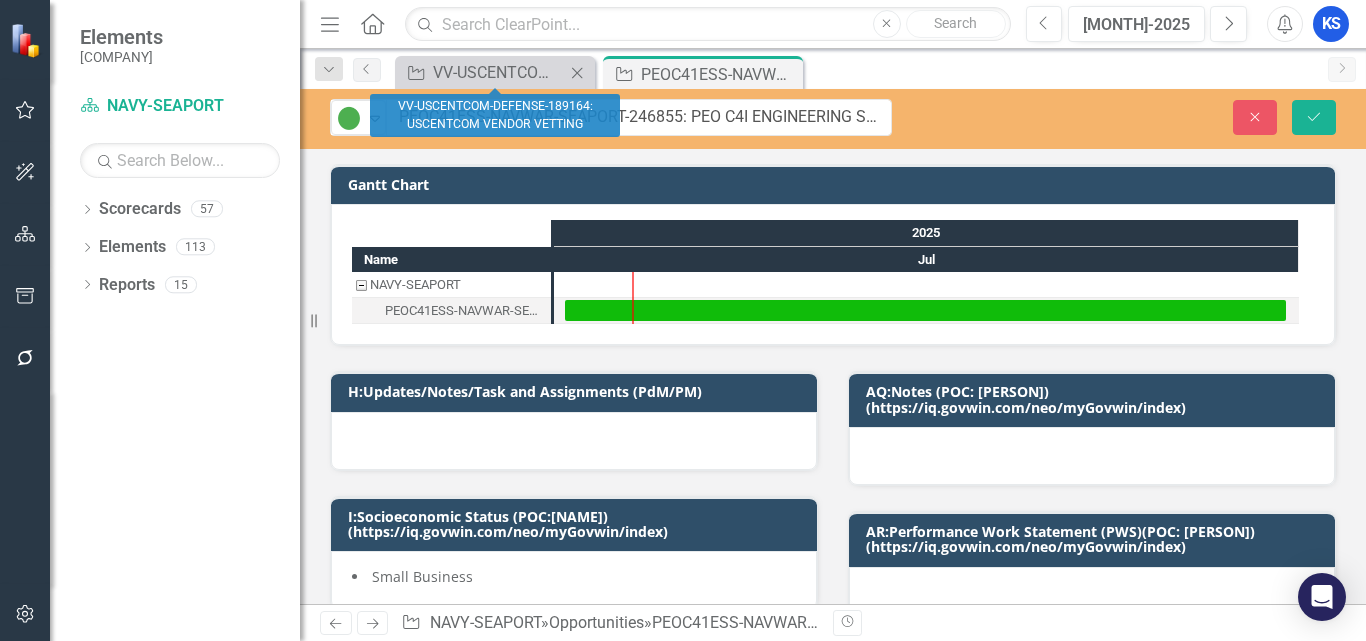 click on "Close" at bounding box center [577, 73] 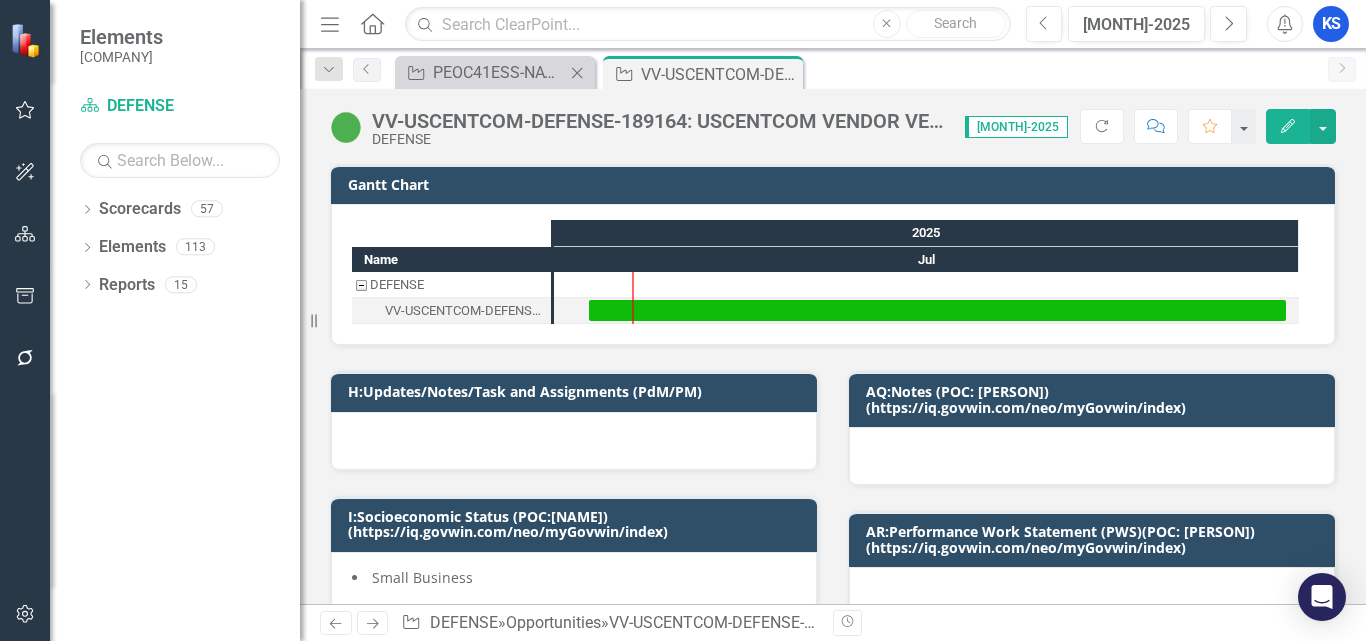 click at bounding box center [577, 72] 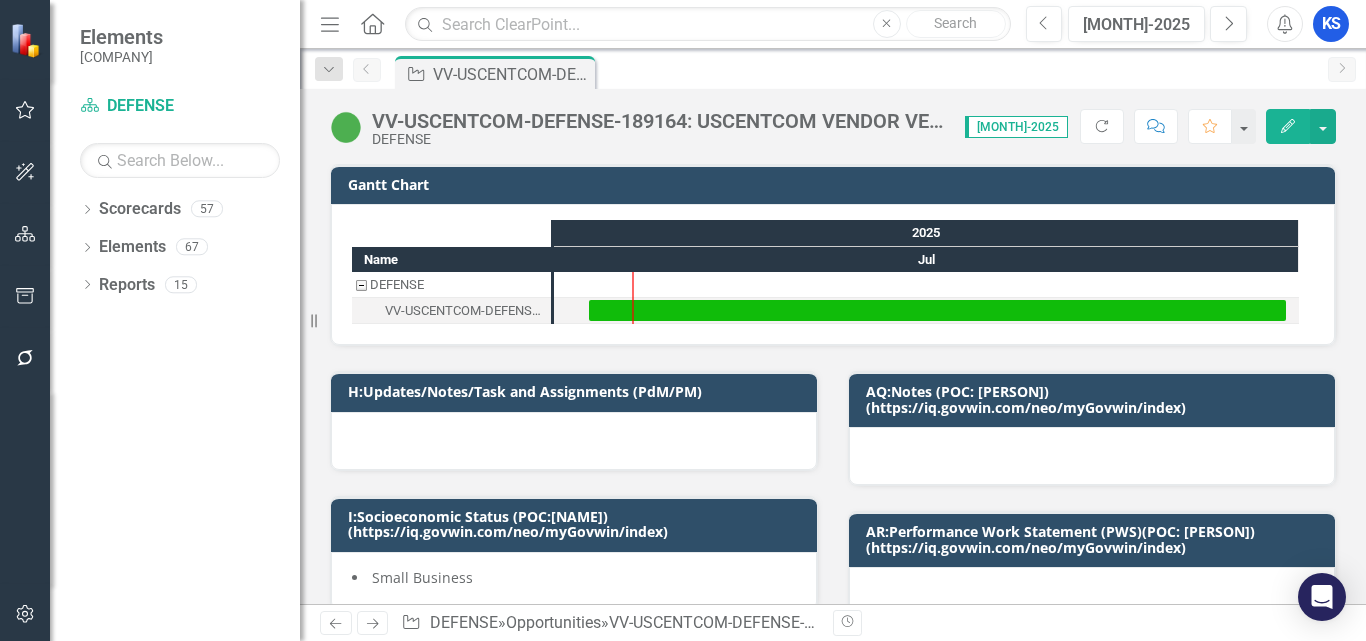 click on "DEFENSE" at bounding box center [658, 139] 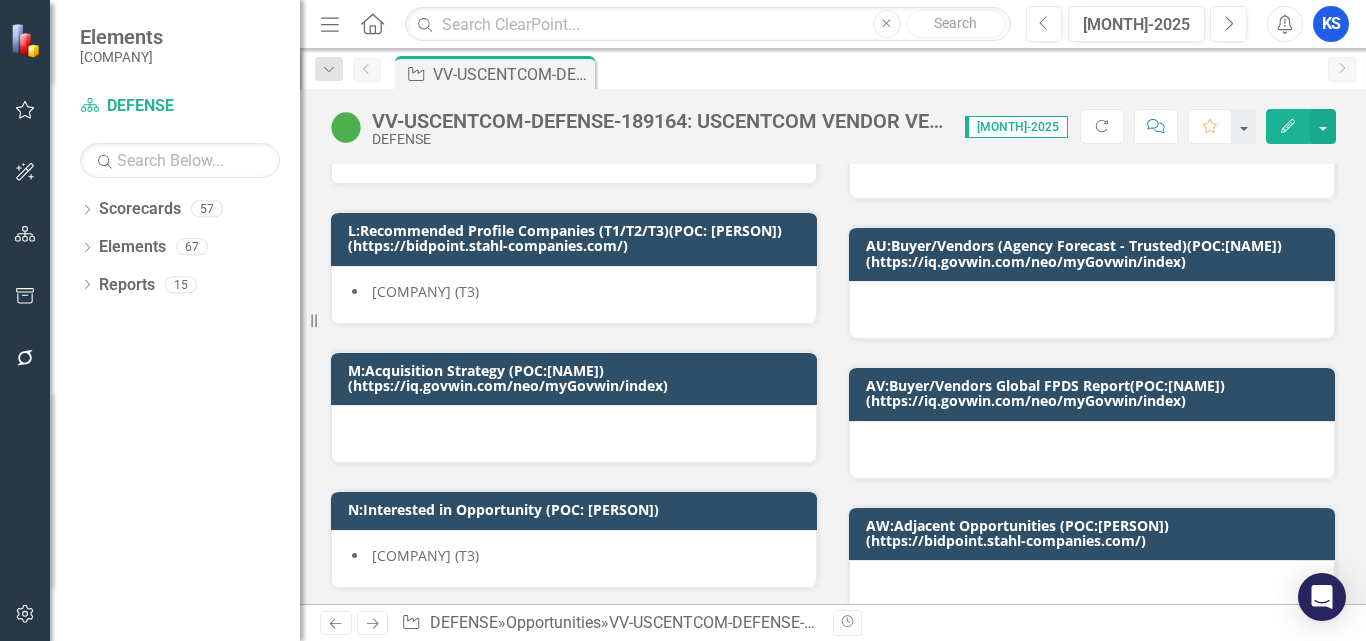 scroll, scrollTop: 600, scrollLeft: 0, axis: vertical 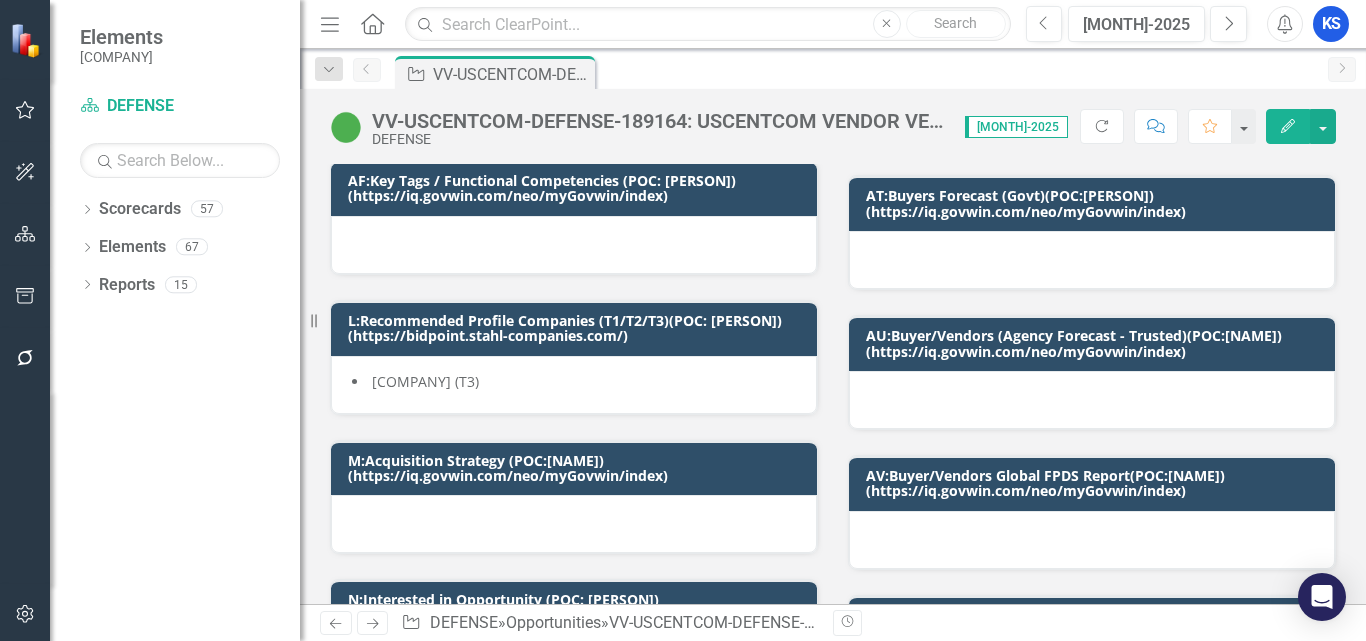 click on "VV-USCENTCOM-DEFENSE-189164: USCENTCOM VENDOR VETTING" at bounding box center [658, 121] 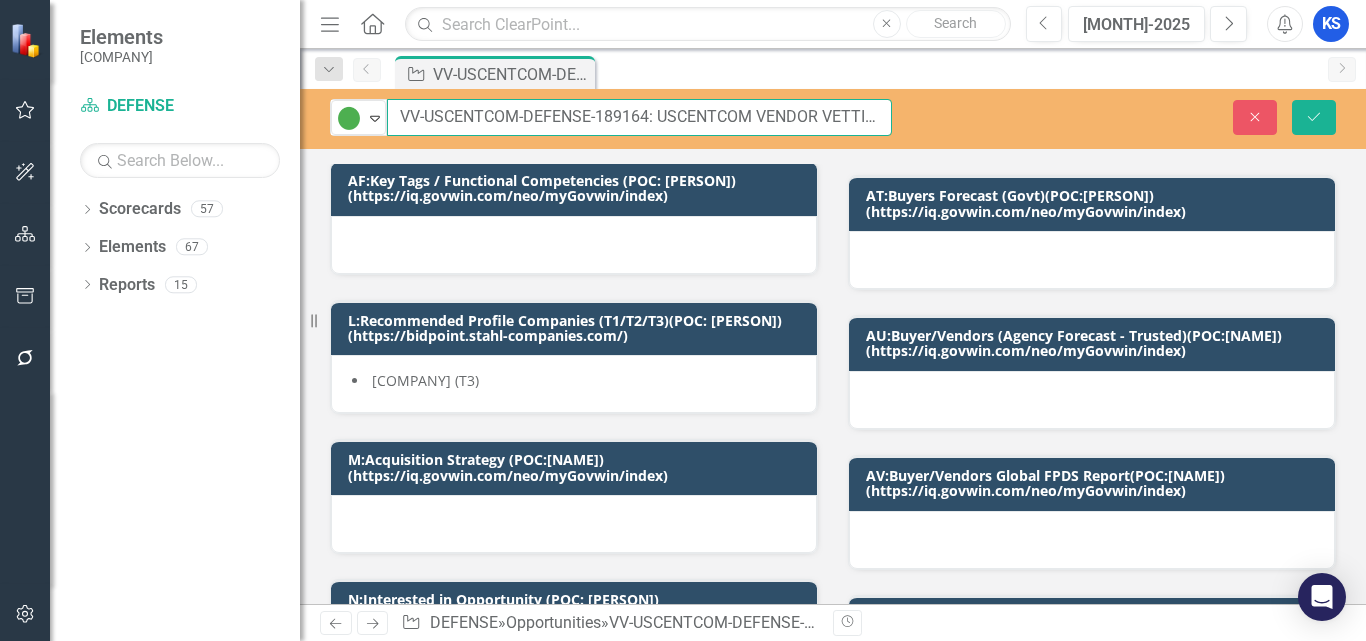 drag, startPoint x: 398, startPoint y: 107, endPoint x: 425, endPoint y: 106, distance: 27.018513 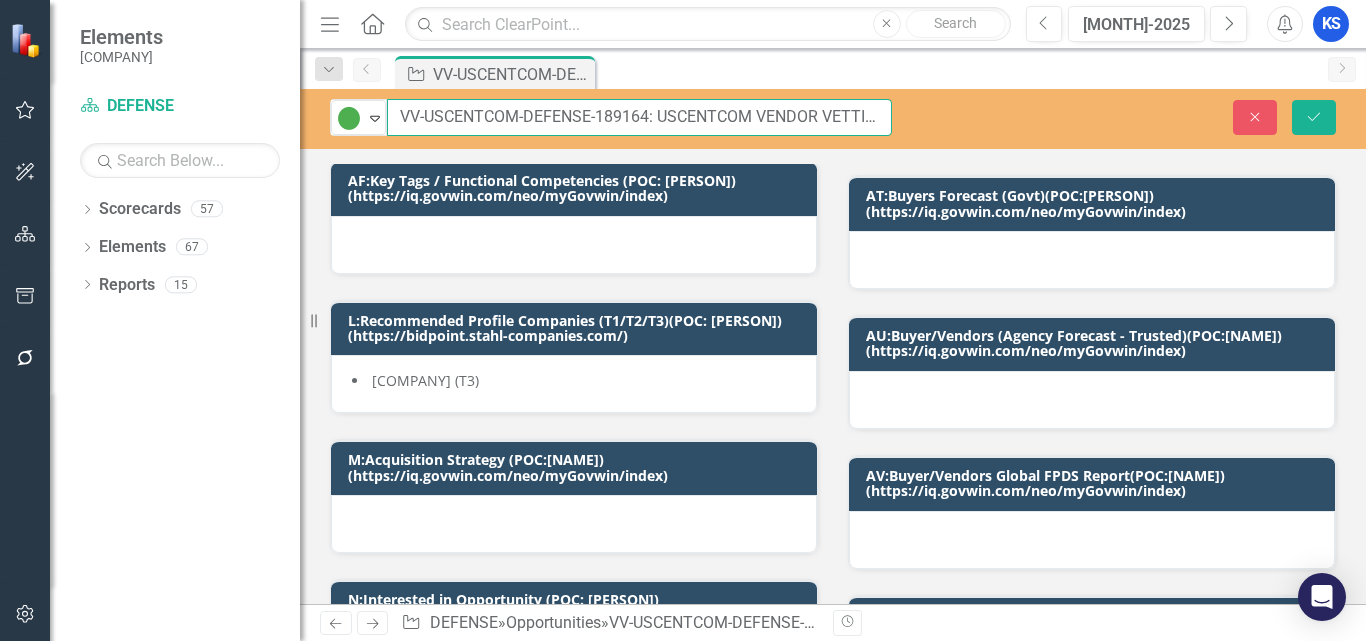 click on "VV-USCENTCOM-DEFENSE-189164: USCENTCOM VENDOR VETTING" at bounding box center [639, 117] 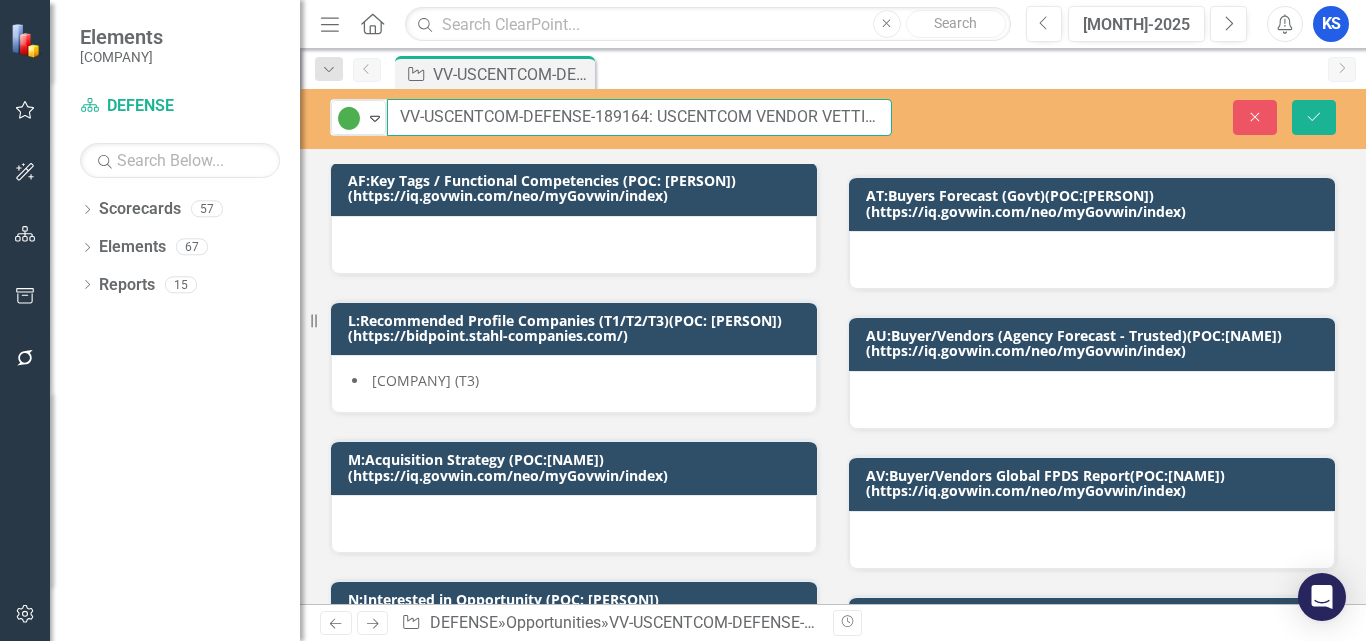 drag, startPoint x: 399, startPoint y: 117, endPoint x: 651, endPoint y: 105, distance: 252.28555 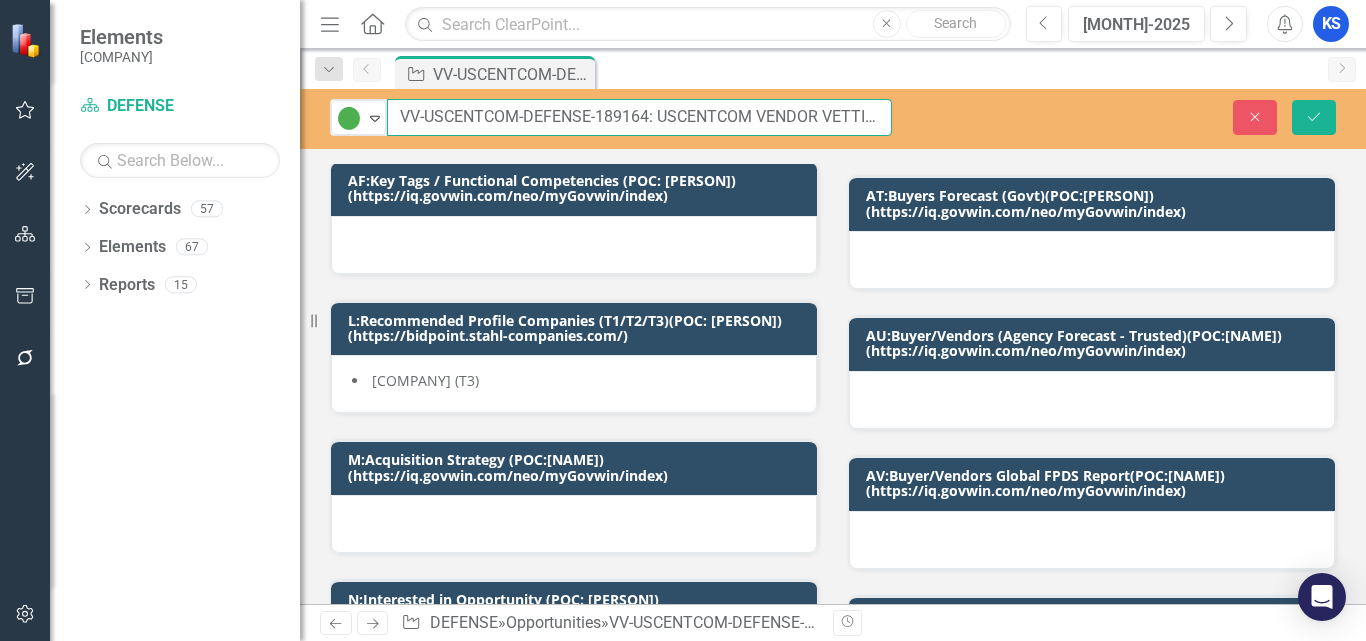 click on "VV-USCENTCOM-DEFENSE-189164: USCENTCOM VENDOR VETTING" at bounding box center [639, 117] 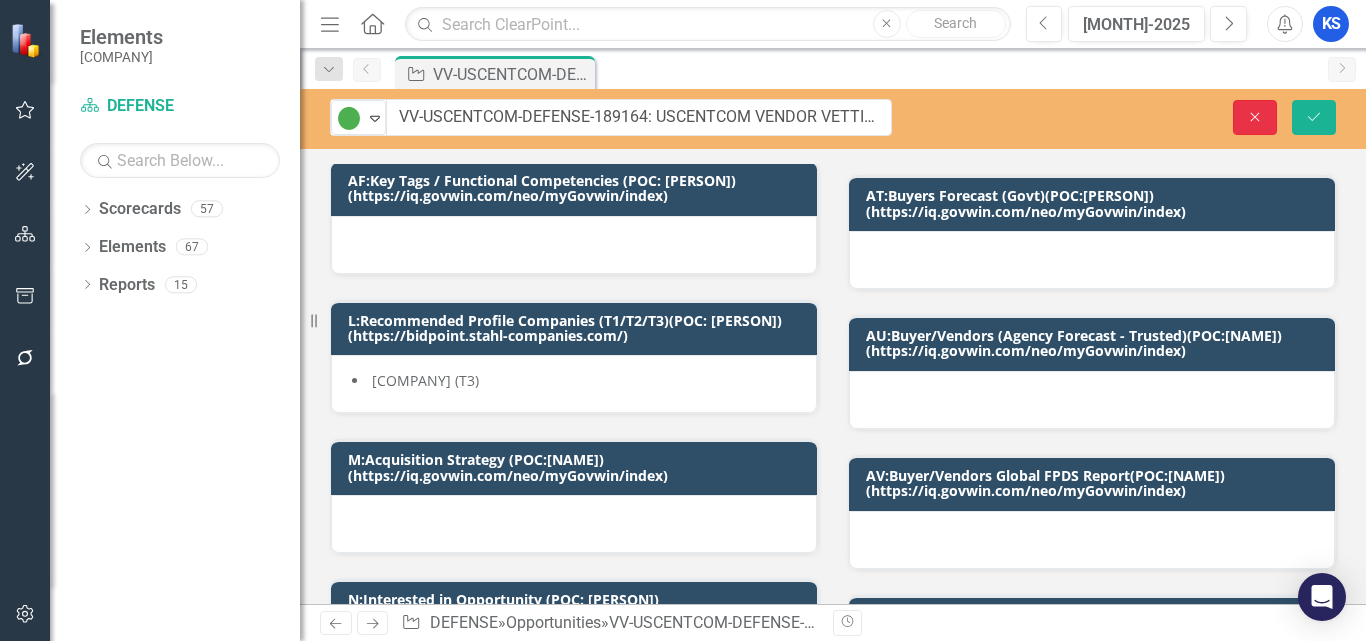 click on "Close" at bounding box center (1255, 117) 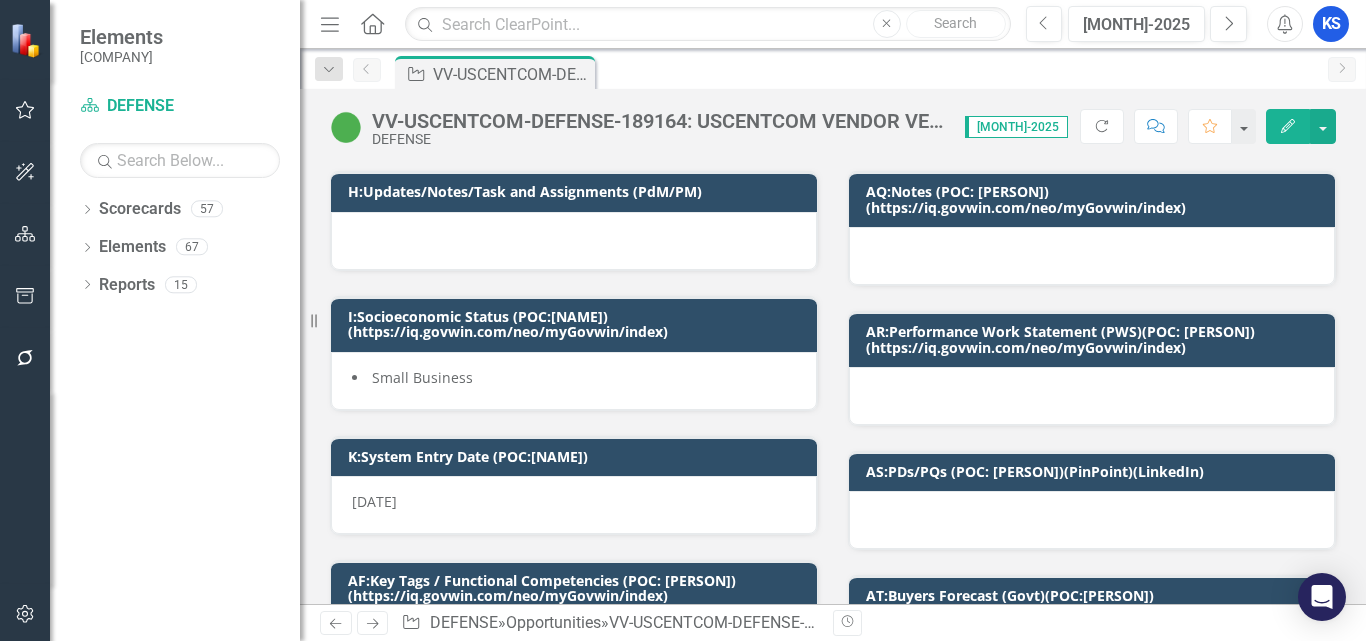 scroll, scrollTop: 300, scrollLeft: 0, axis: vertical 